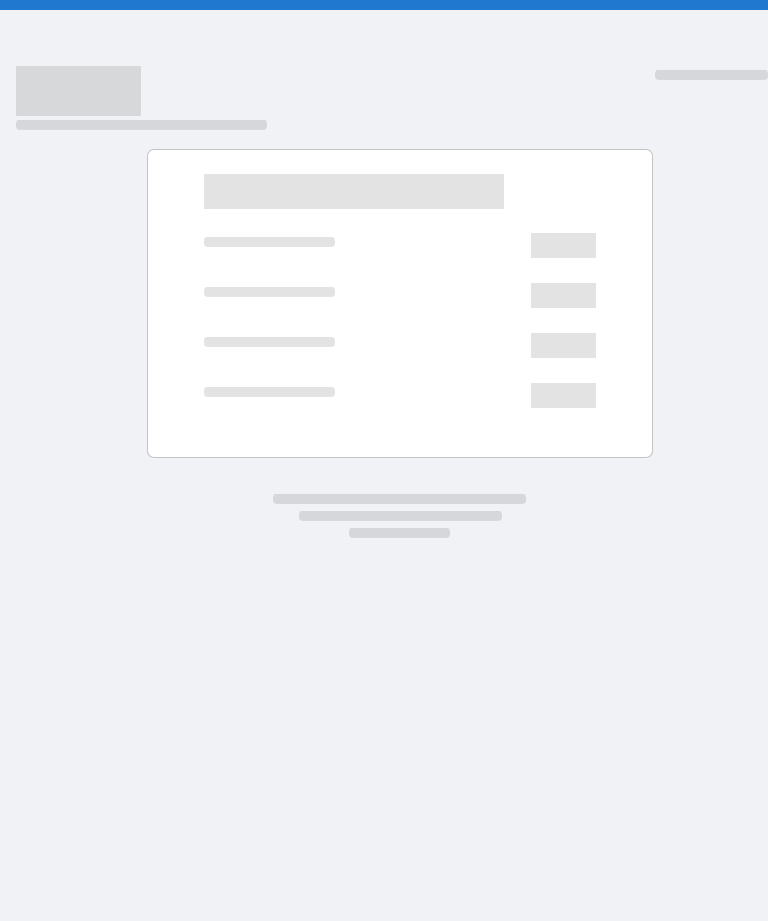scroll, scrollTop: 0, scrollLeft: 0, axis: both 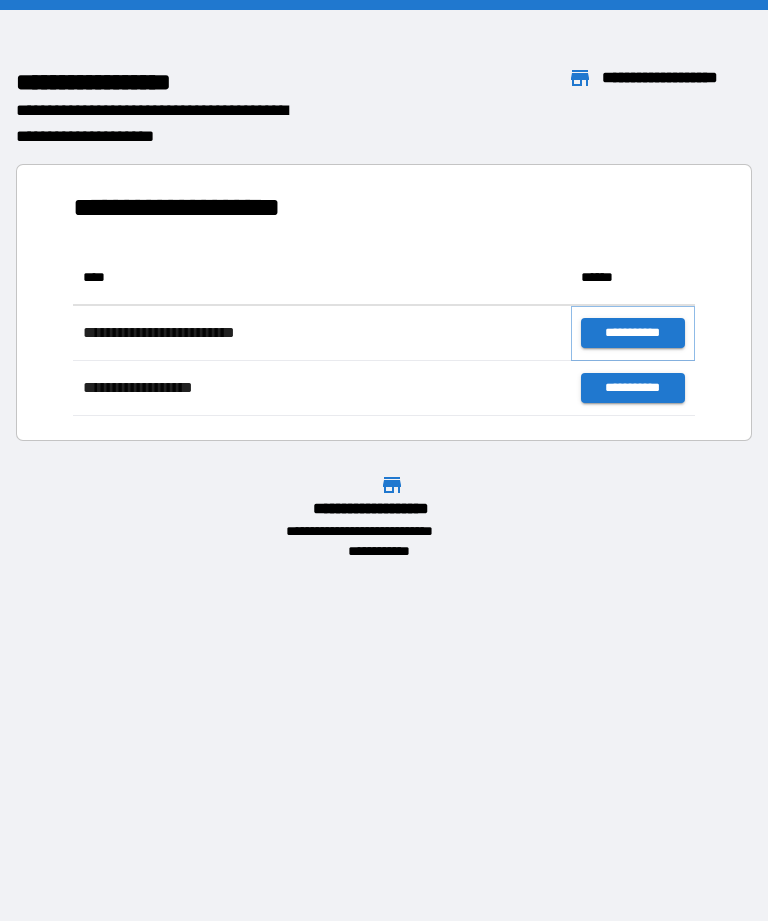 click on "**********" at bounding box center (633, 333) 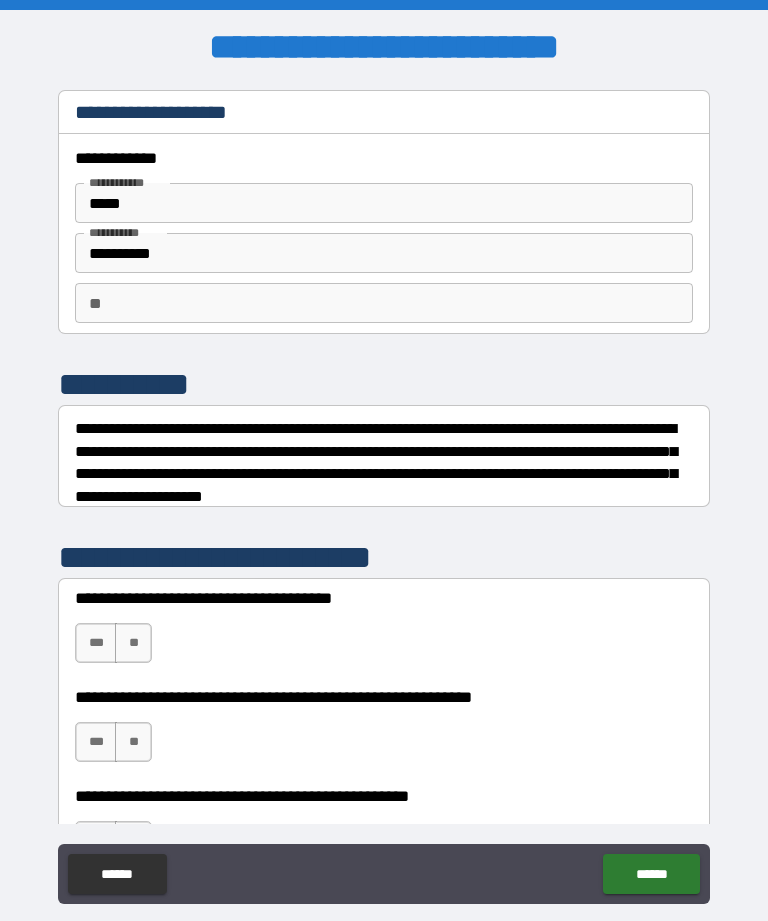click on "**" at bounding box center [384, 303] 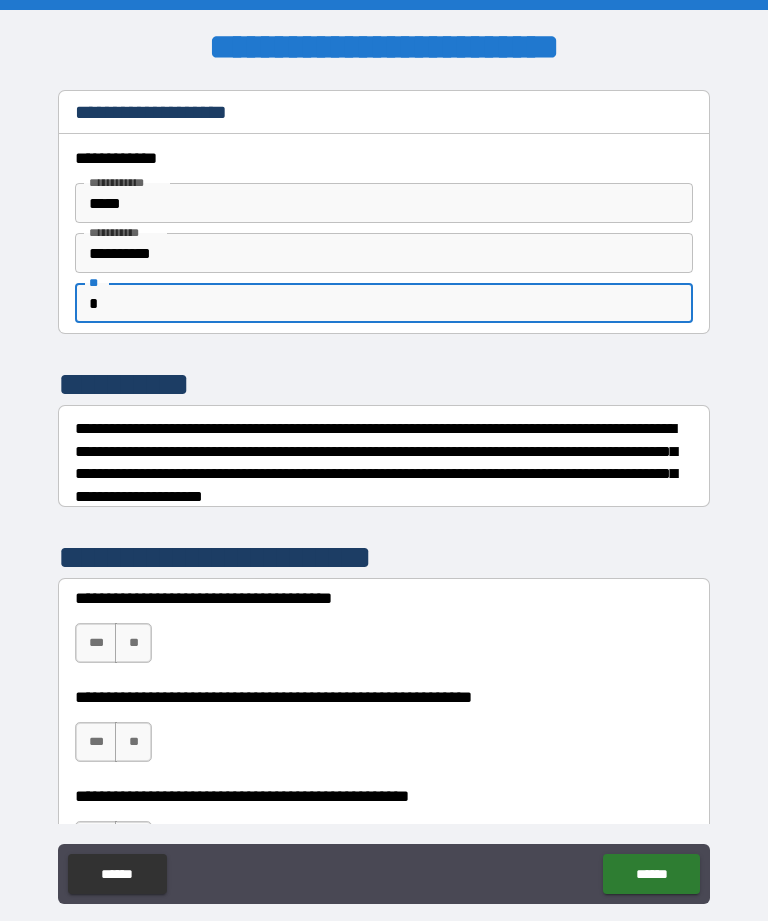 type on "*" 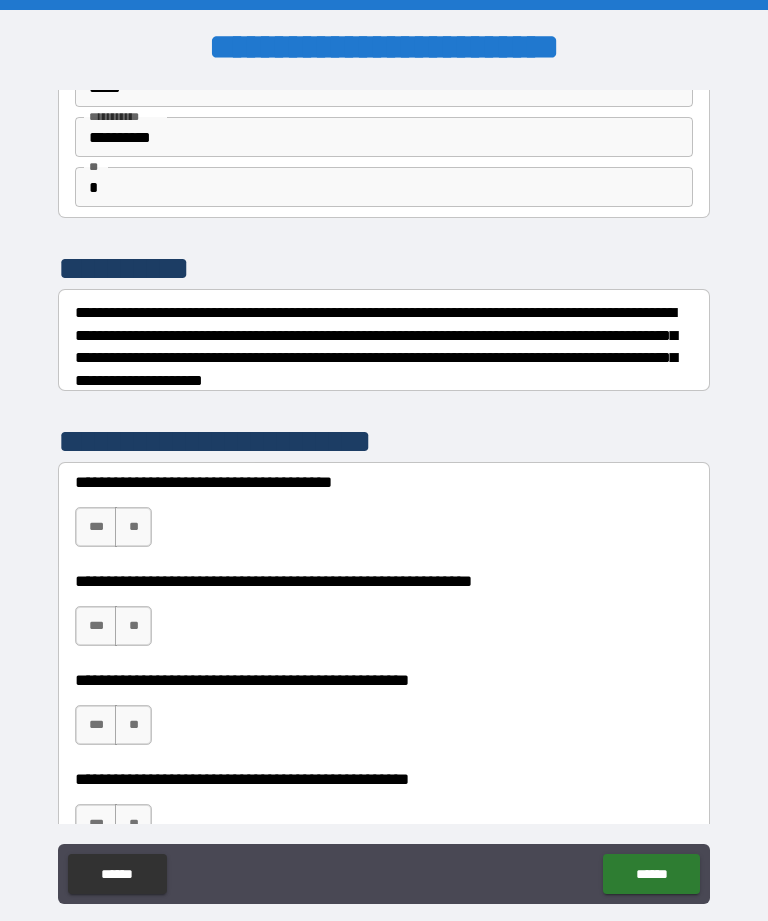 scroll, scrollTop: 121, scrollLeft: 0, axis: vertical 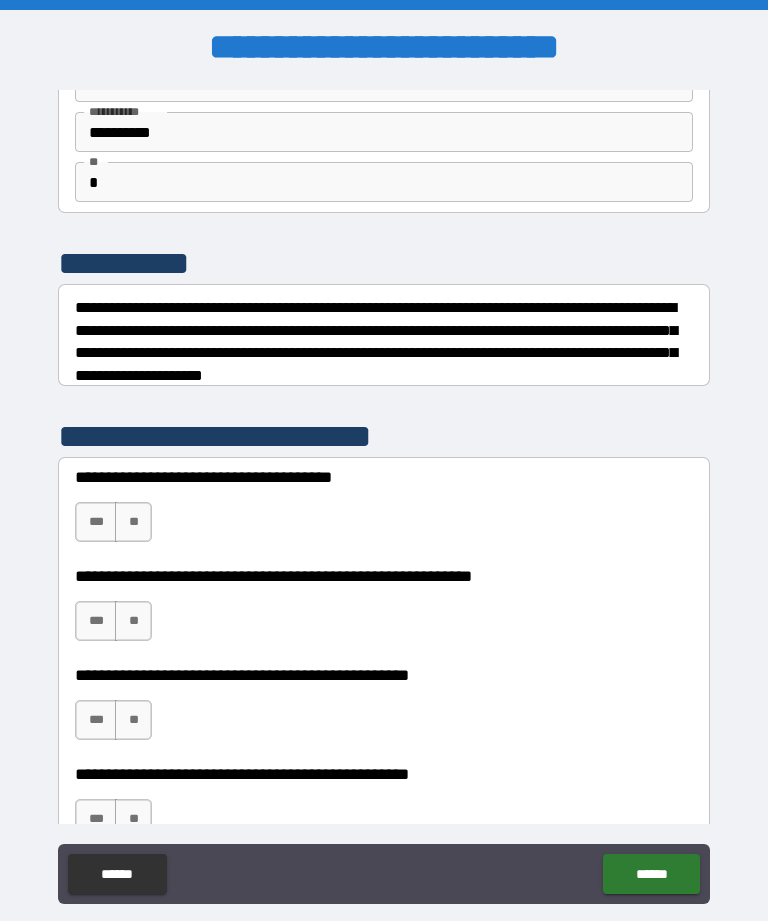click on "**" at bounding box center (133, 522) 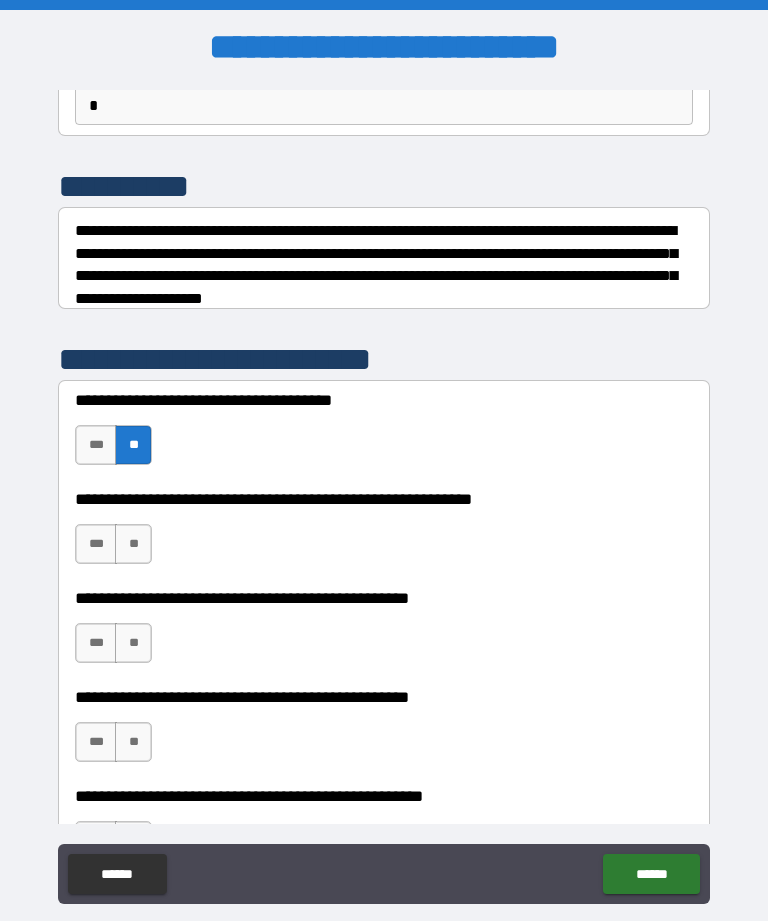 scroll, scrollTop: 196, scrollLeft: 0, axis: vertical 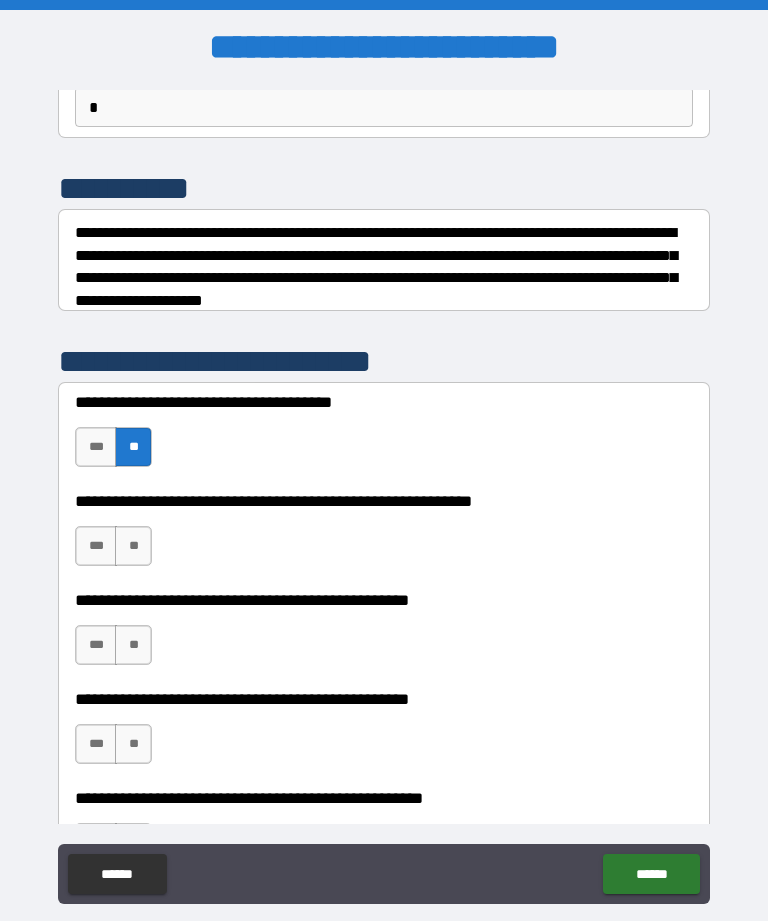 click on "***" at bounding box center [96, 546] 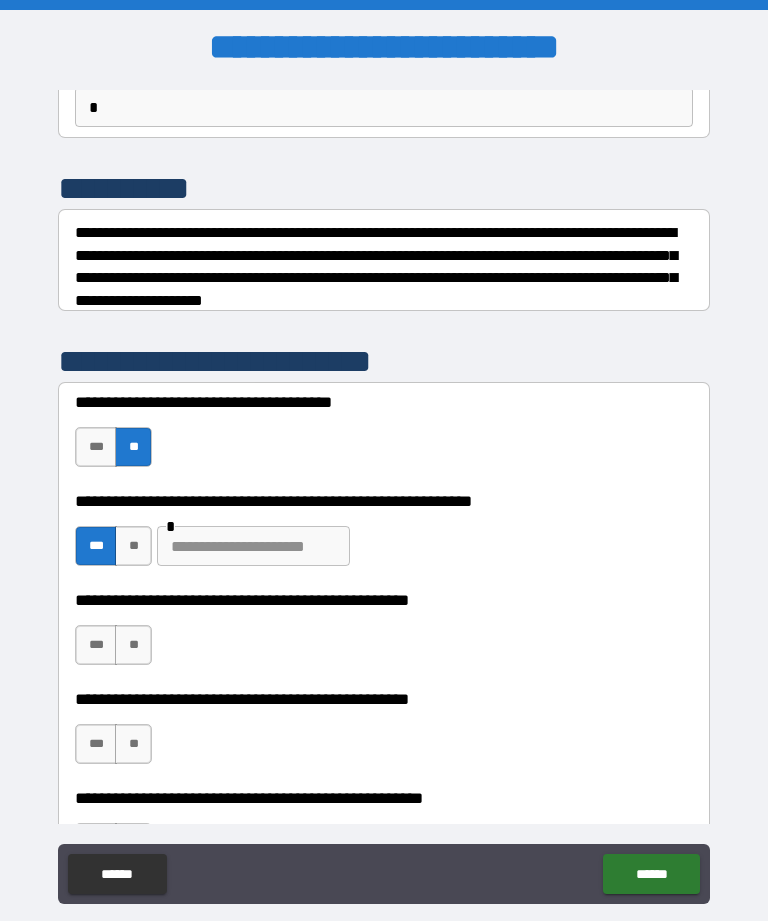 click at bounding box center [253, 546] 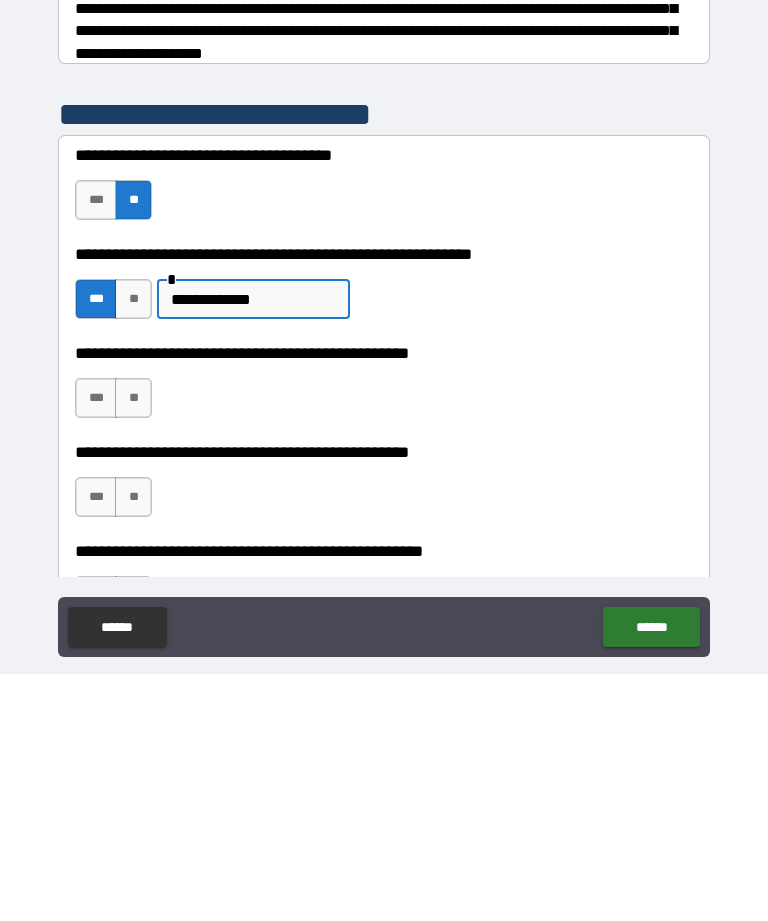 type on "**********" 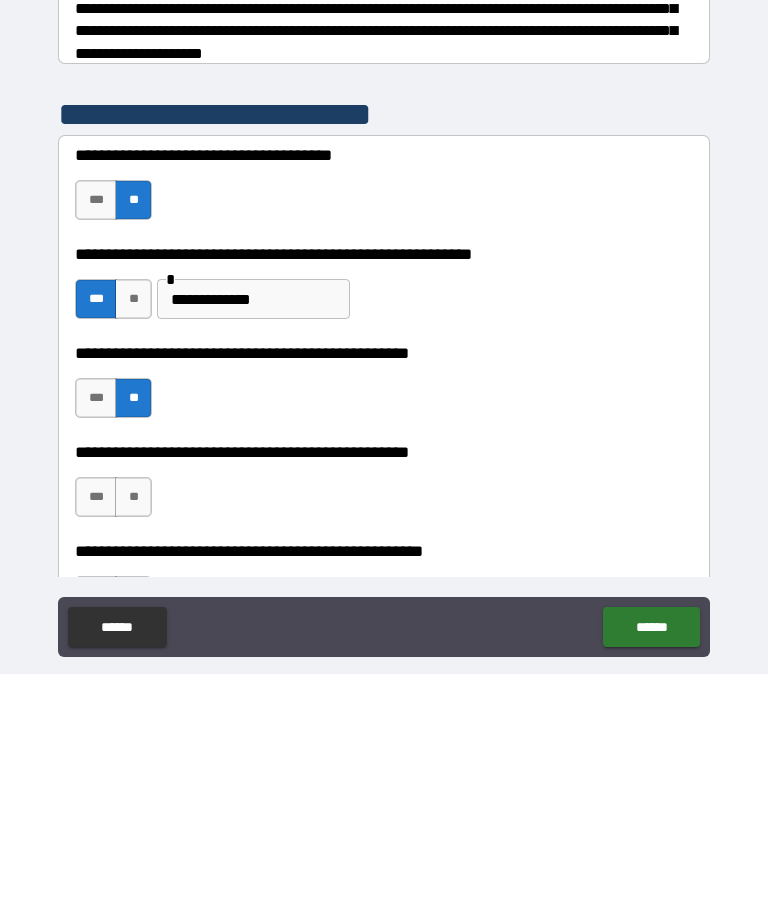 scroll, scrollTop: 64, scrollLeft: 0, axis: vertical 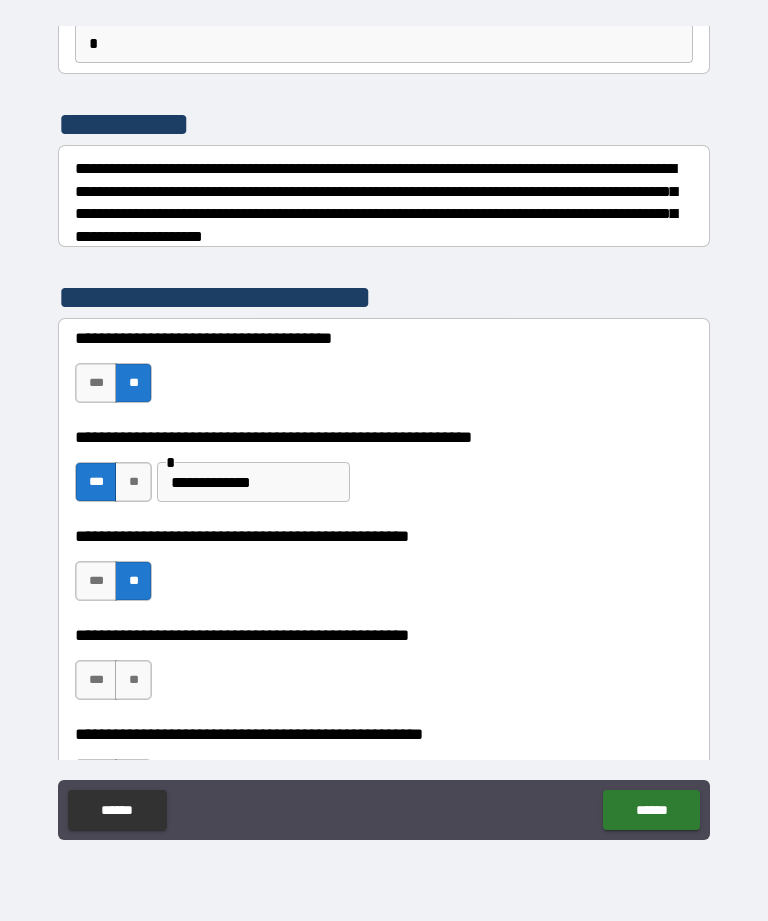 click on "**" at bounding box center (133, 680) 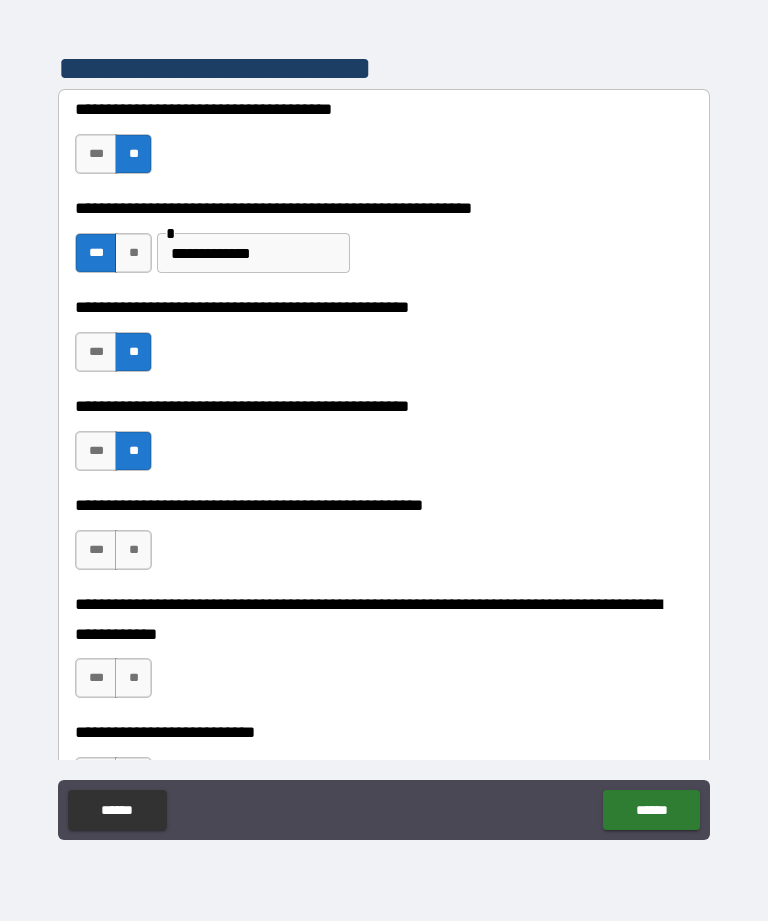 scroll, scrollTop: 444, scrollLeft: 0, axis: vertical 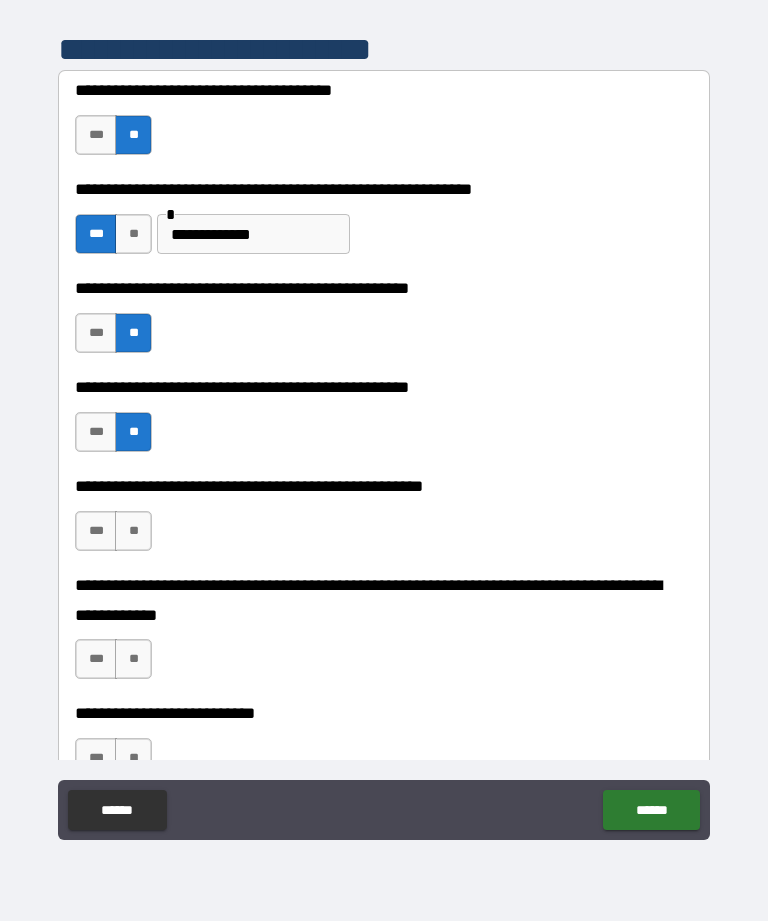 click on "**" at bounding box center [133, 531] 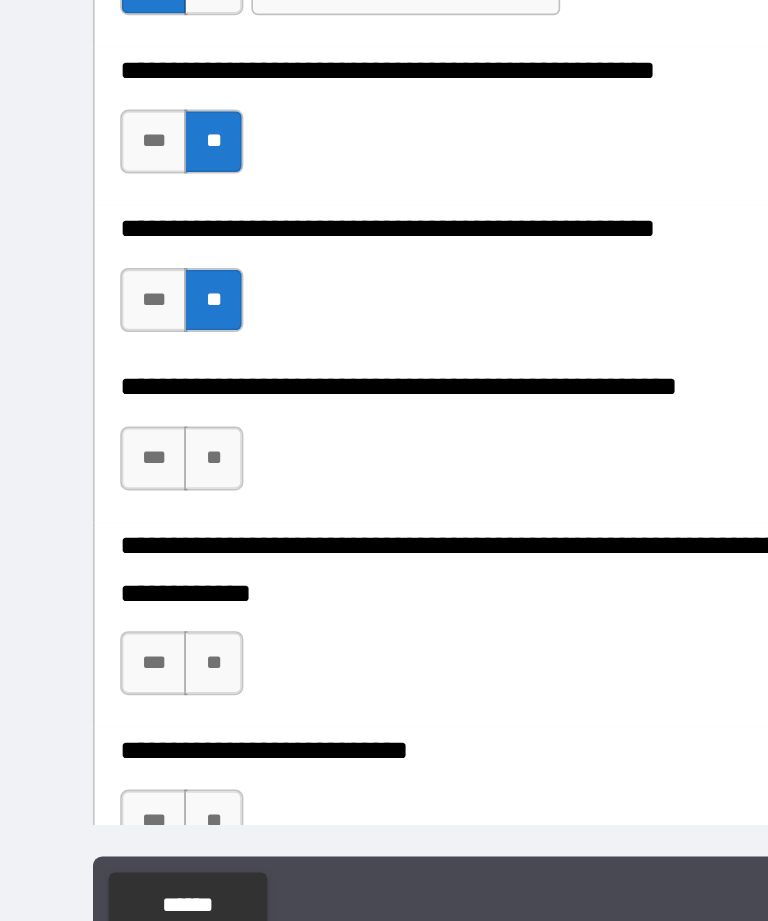 click on "**" at bounding box center [133, 531] 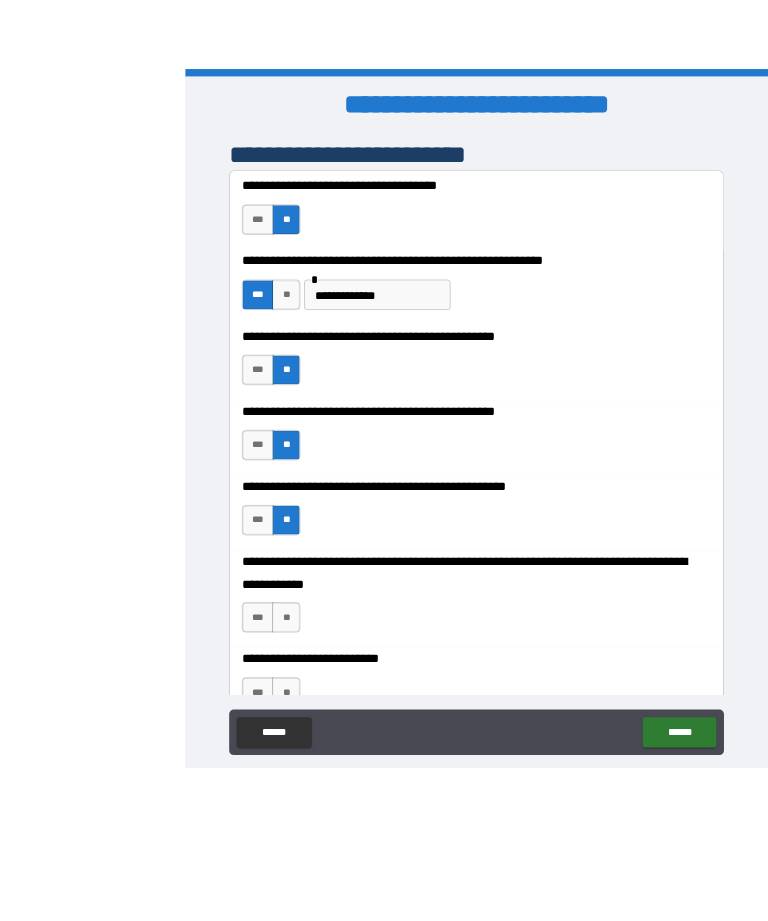 scroll, scrollTop: 64, scrollLeft: 0, axis: vertical 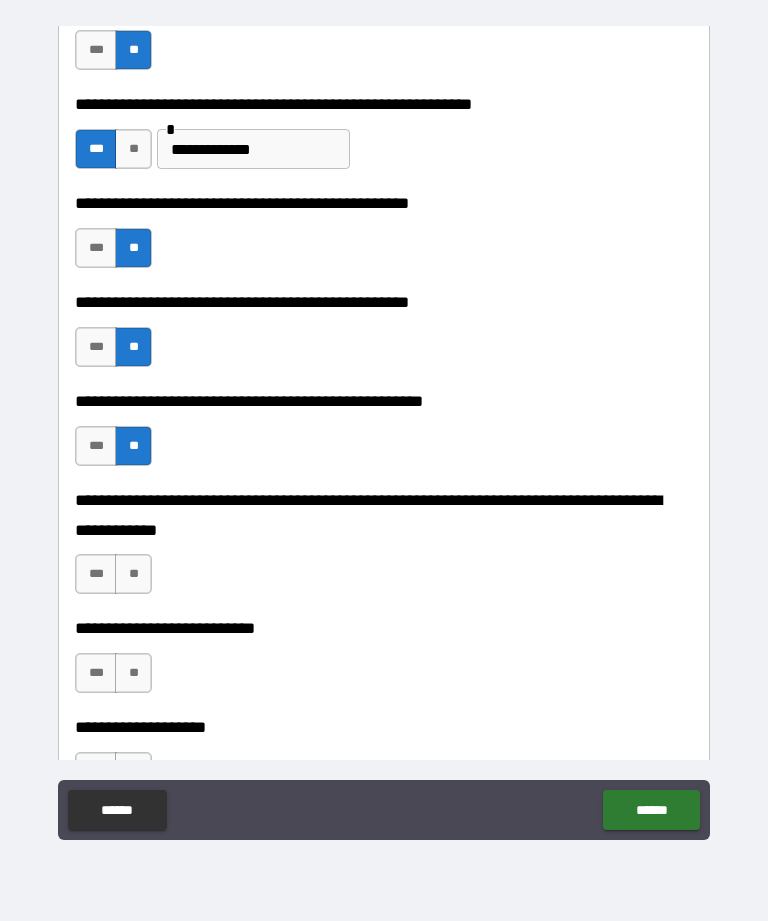 click on "**" at bounding box center [133, 574] 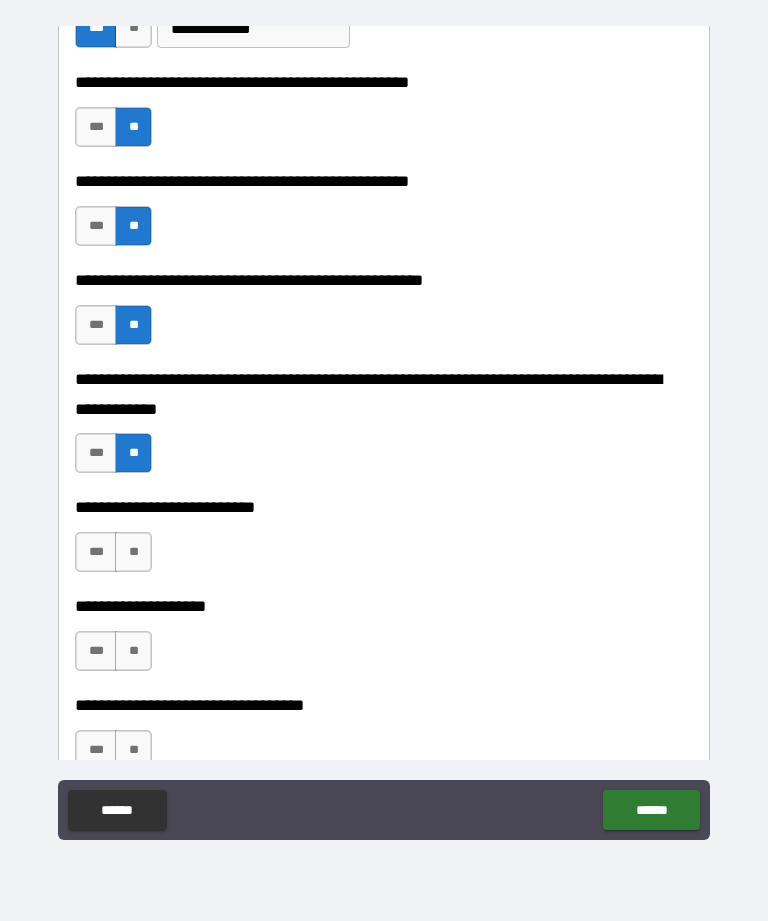 scroll, scrollTop: 650, scrollLeft: 0, axis: vertical 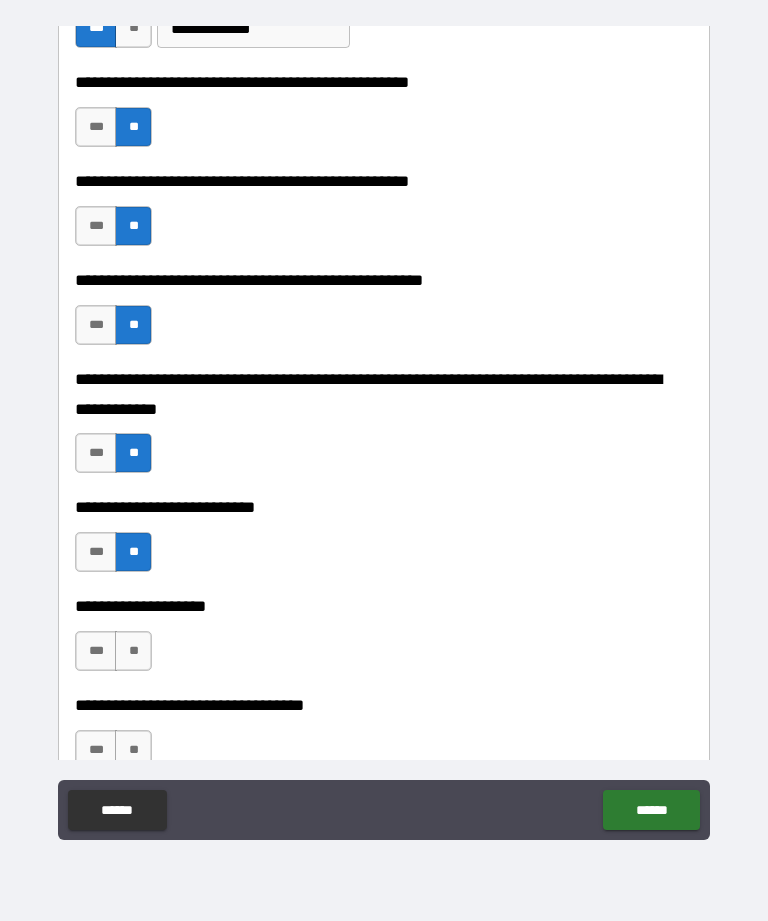 click on "**" at bounding box center (133, 651) 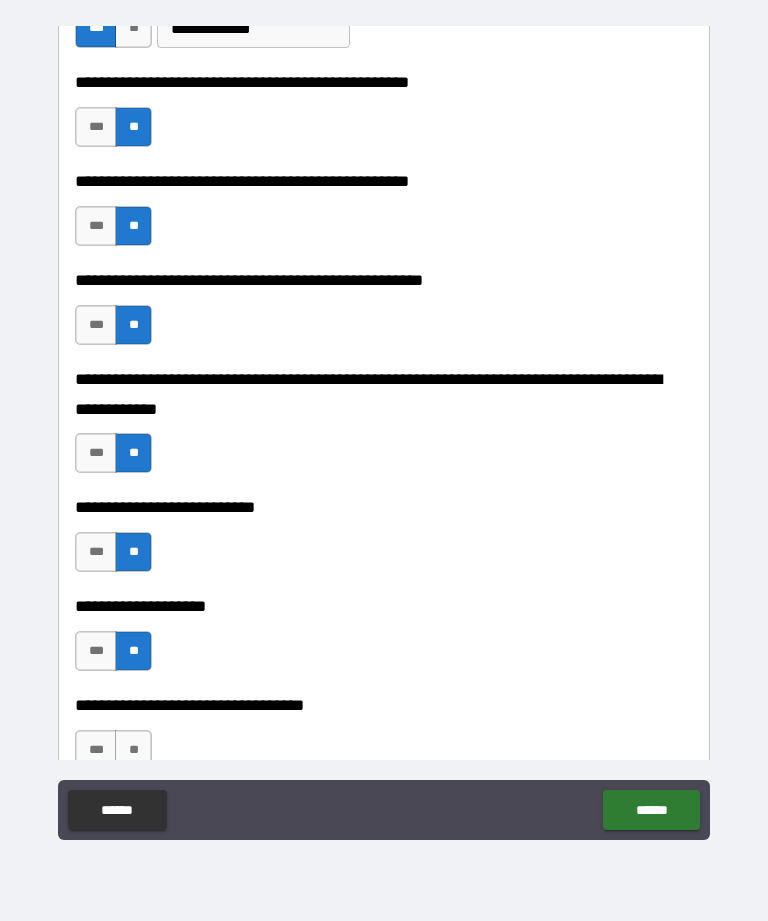 scroll, scrollTop: 793, scrollLeft: 0, axis: vertical 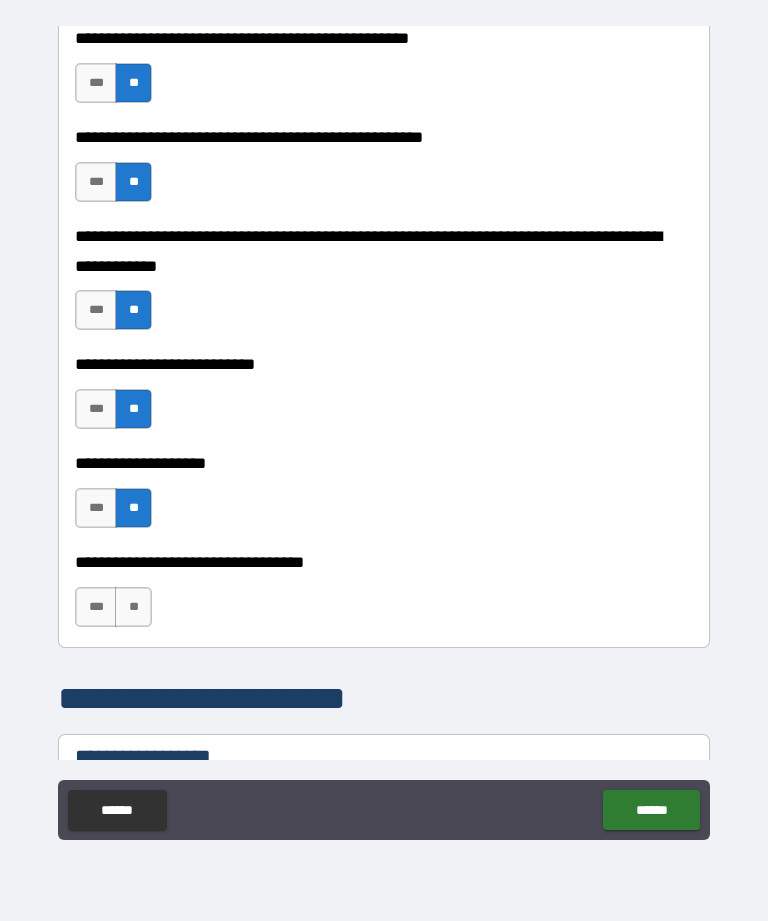 click on "**" at bounding box center (133, 607) 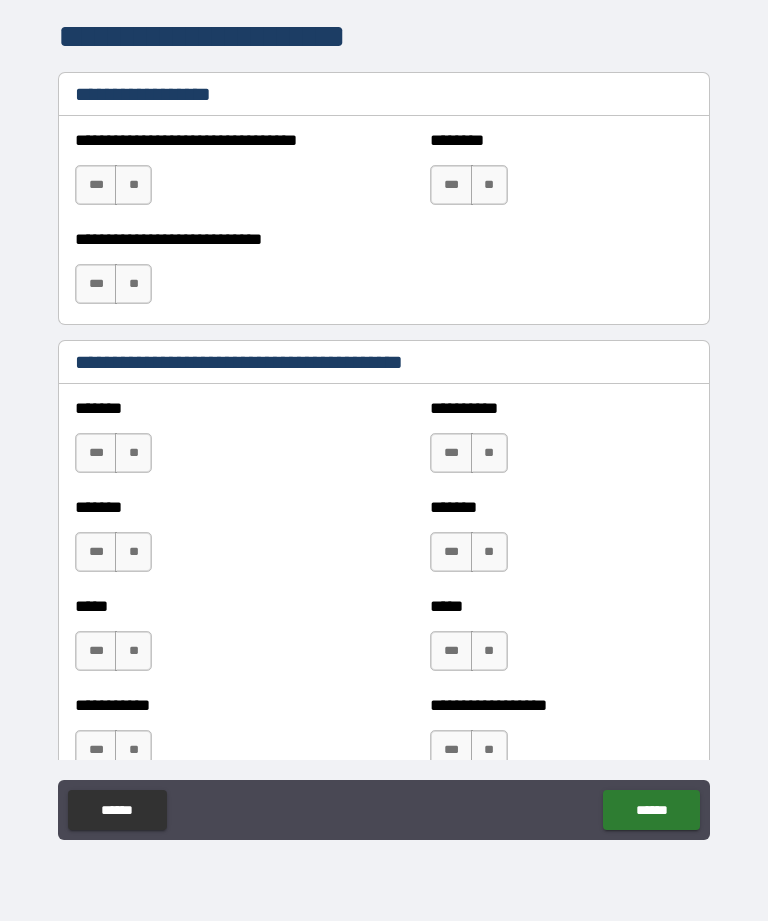 scroll, scrollTop: 1459, scrollLeft: 0, axis: vertical 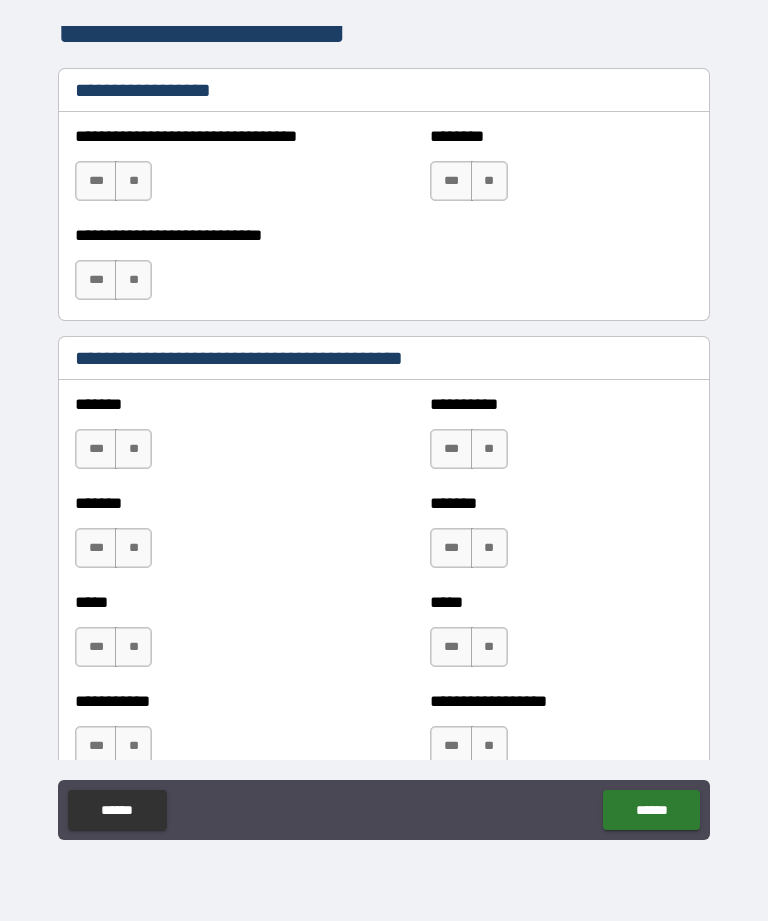 click on "**" at bounding box center [133, 449] 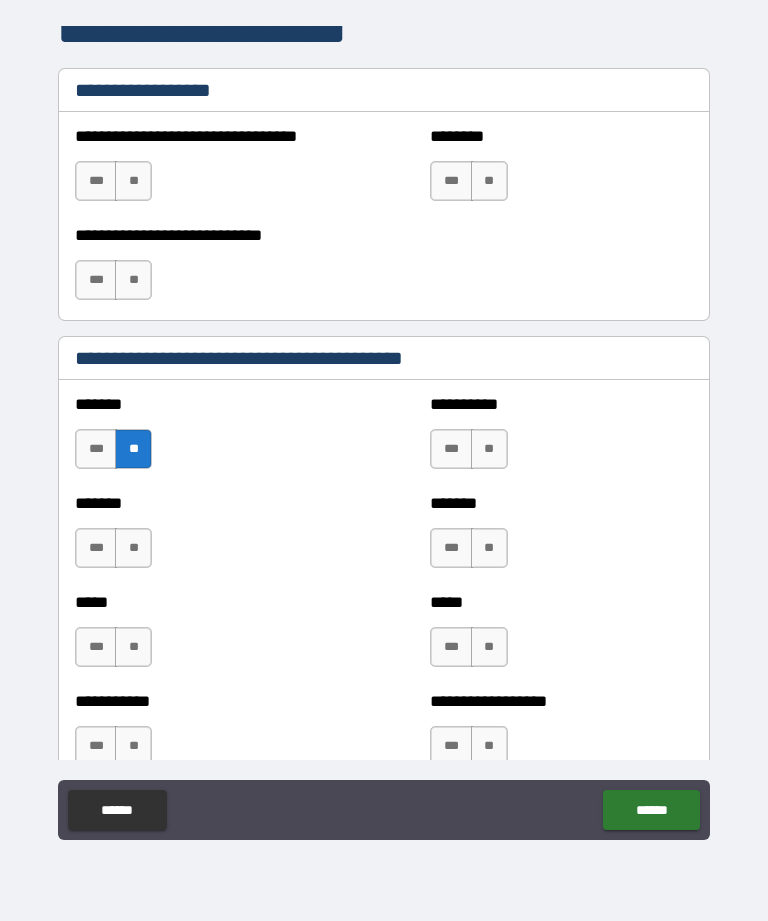 click on "**" at bounding box center (489, 449) 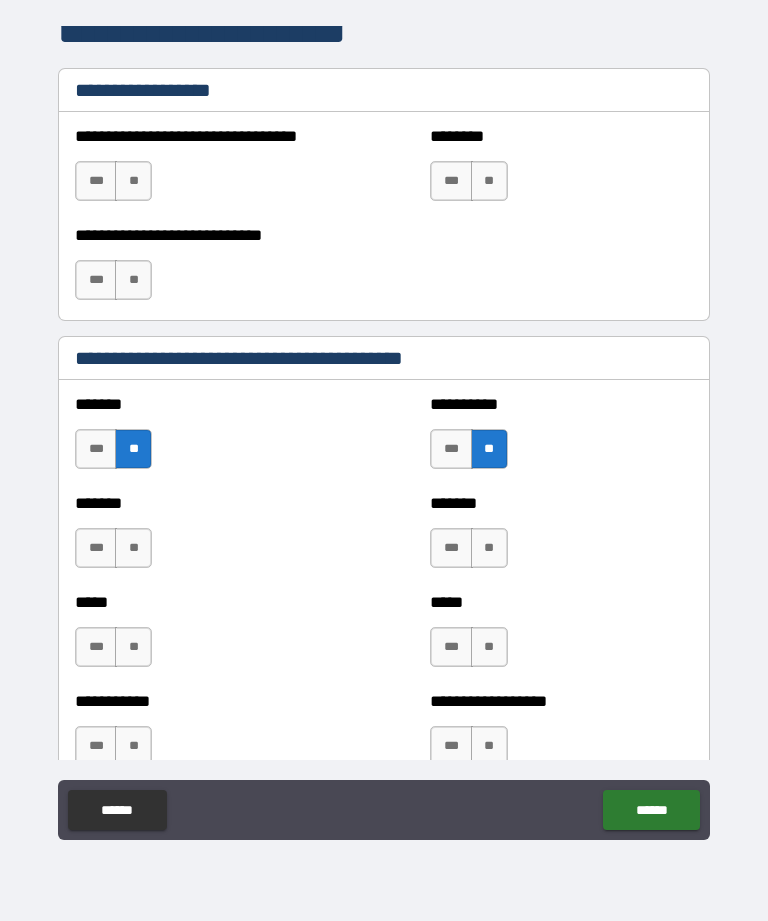 click on "**" at bounding box center [133, 548] 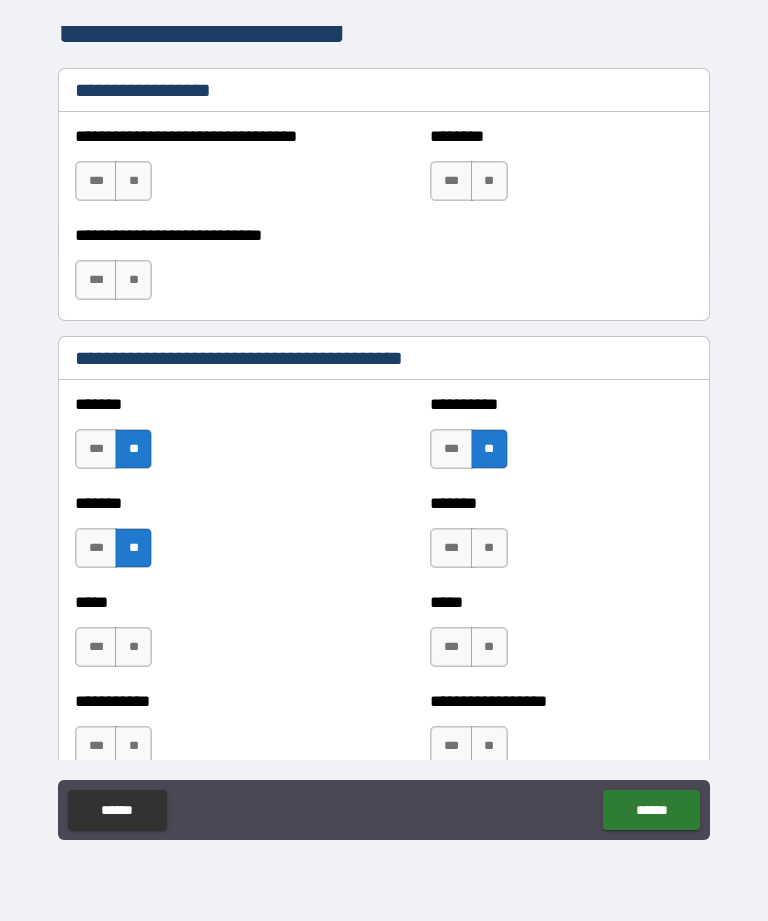 click on "**" at bounding box center (489, 548) 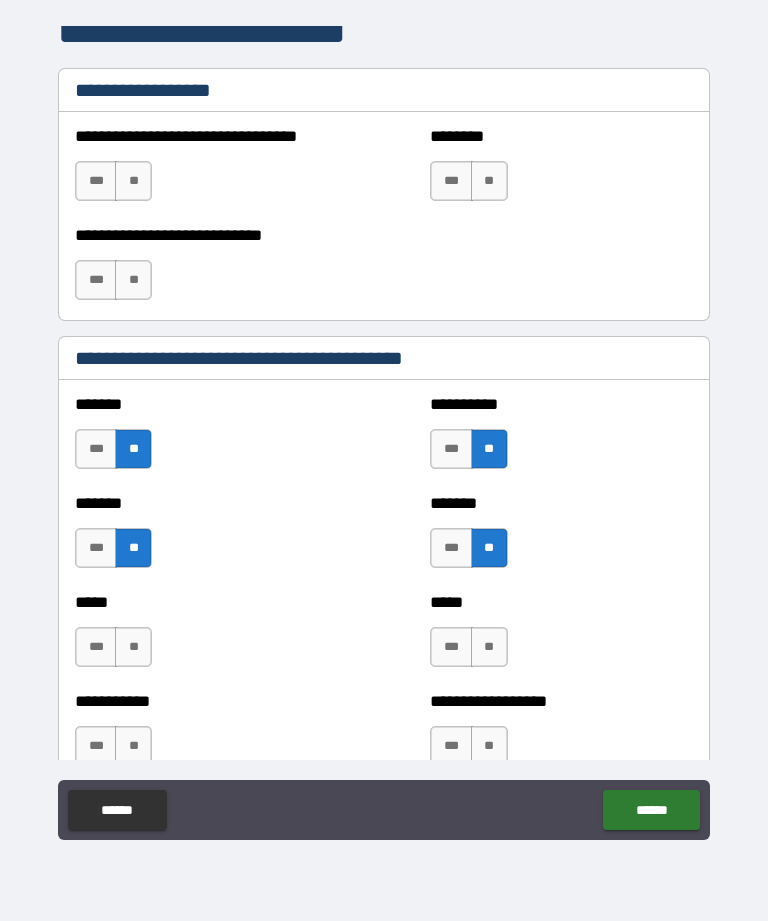 click on "**" at bounding box center [489, 647] 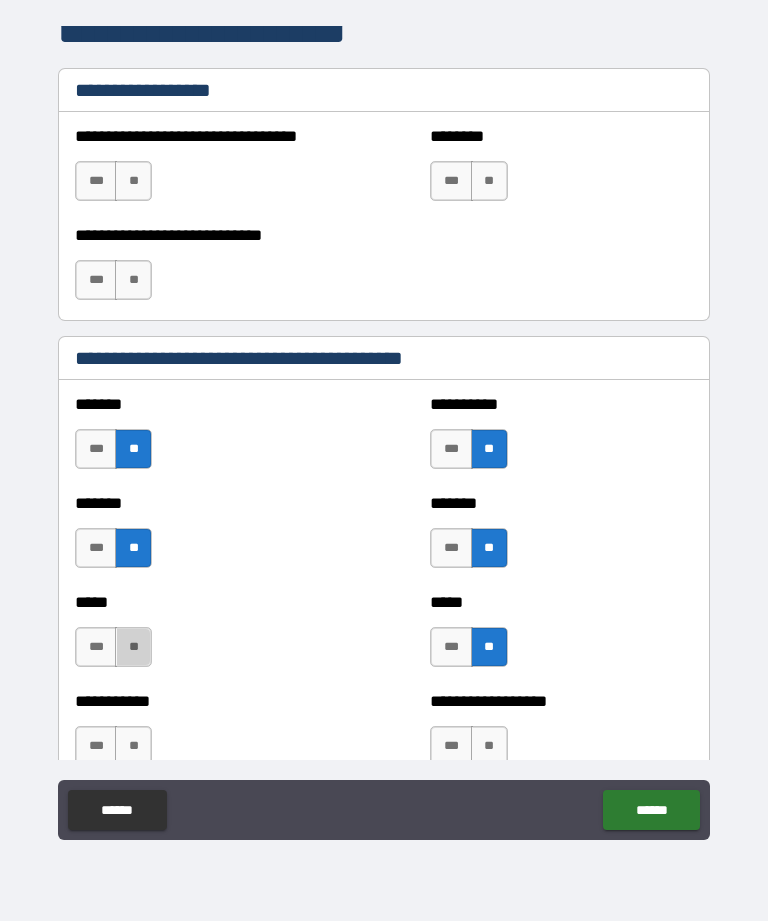 click on "**" at bounding box center [133, 647] 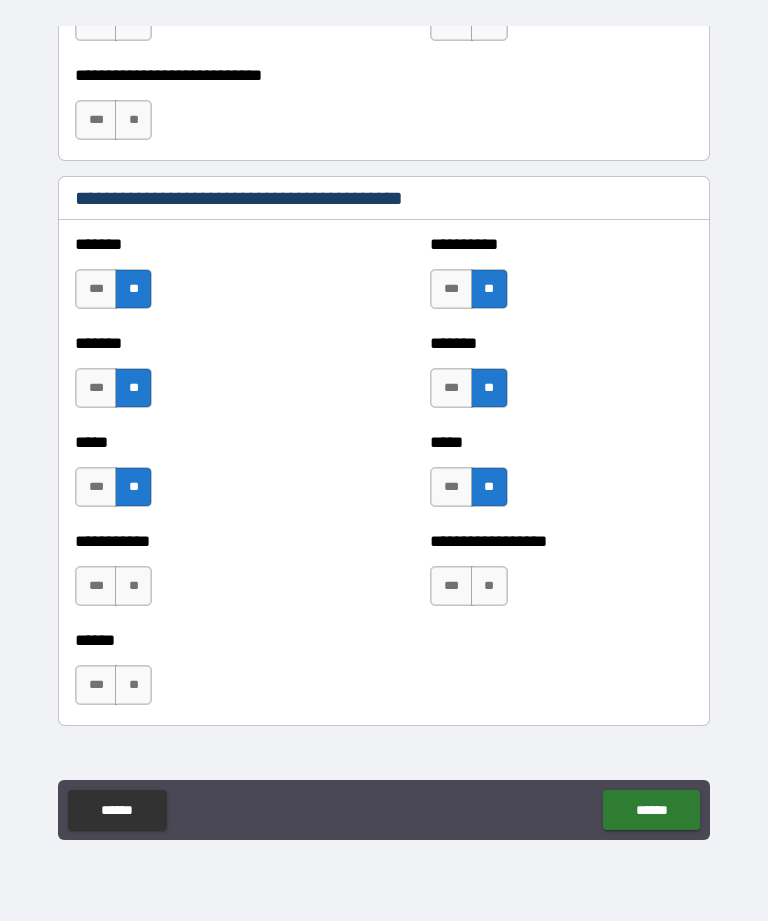 scroll, scrollTop: 1645, scrollLeft: 0, axis: vertical 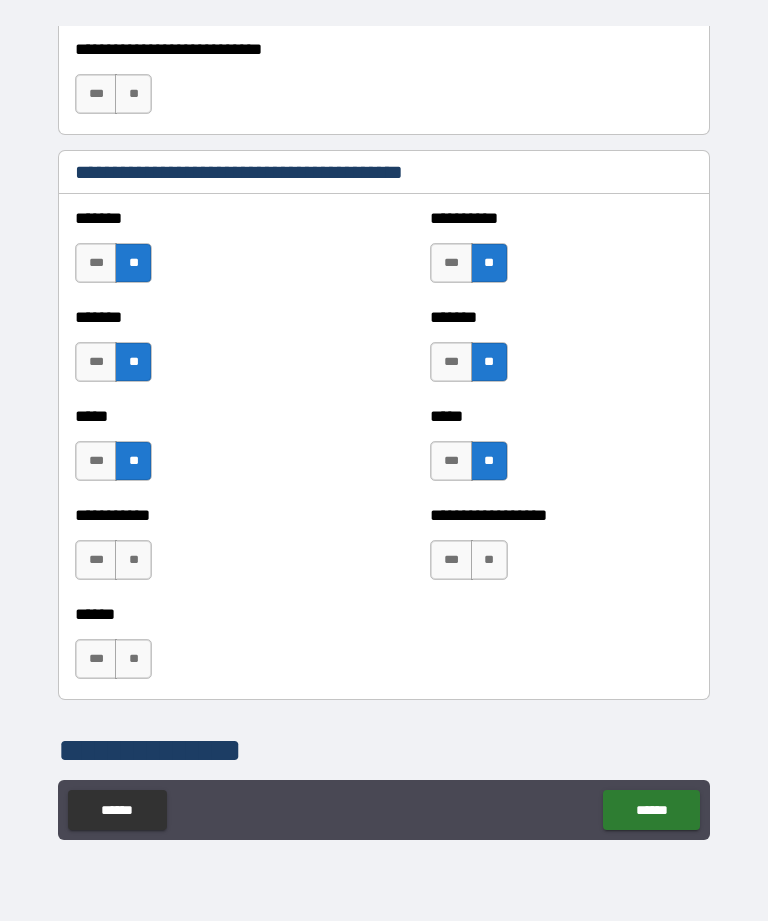 click on "**" at bounding box center [133, 560] 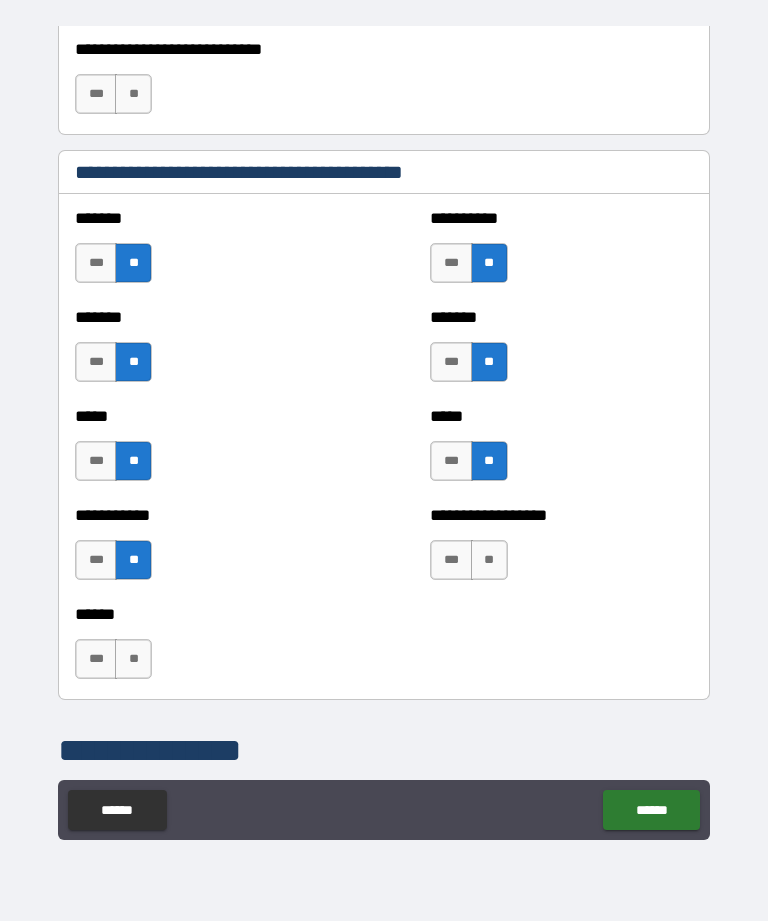 click on "**" at bounding box center (489, 560) 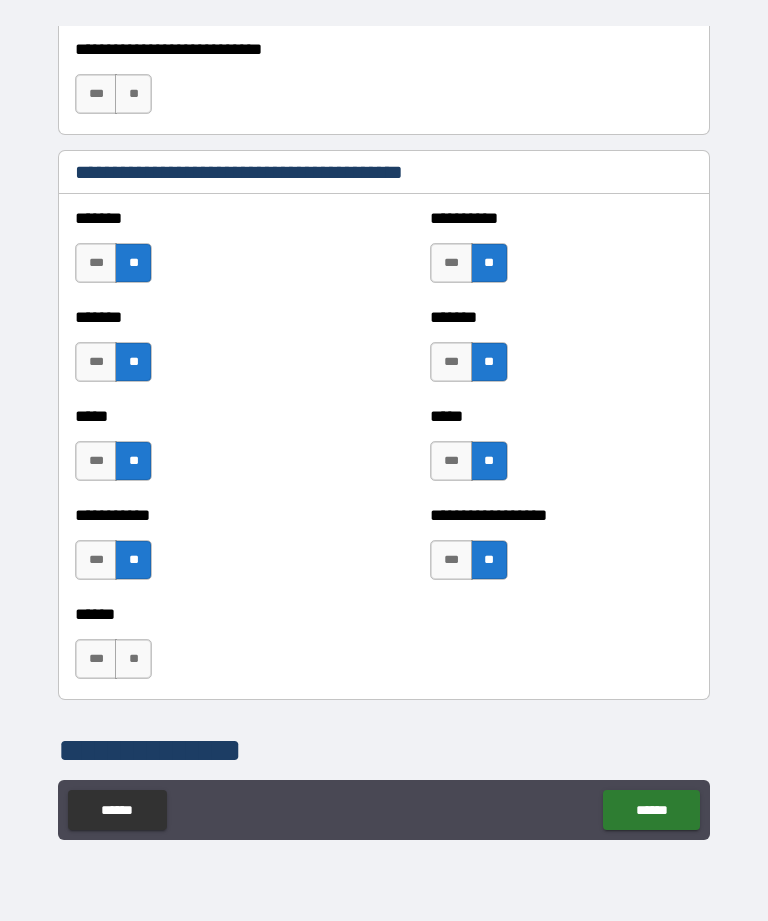 click on "**" at bounding box center [133, 659] 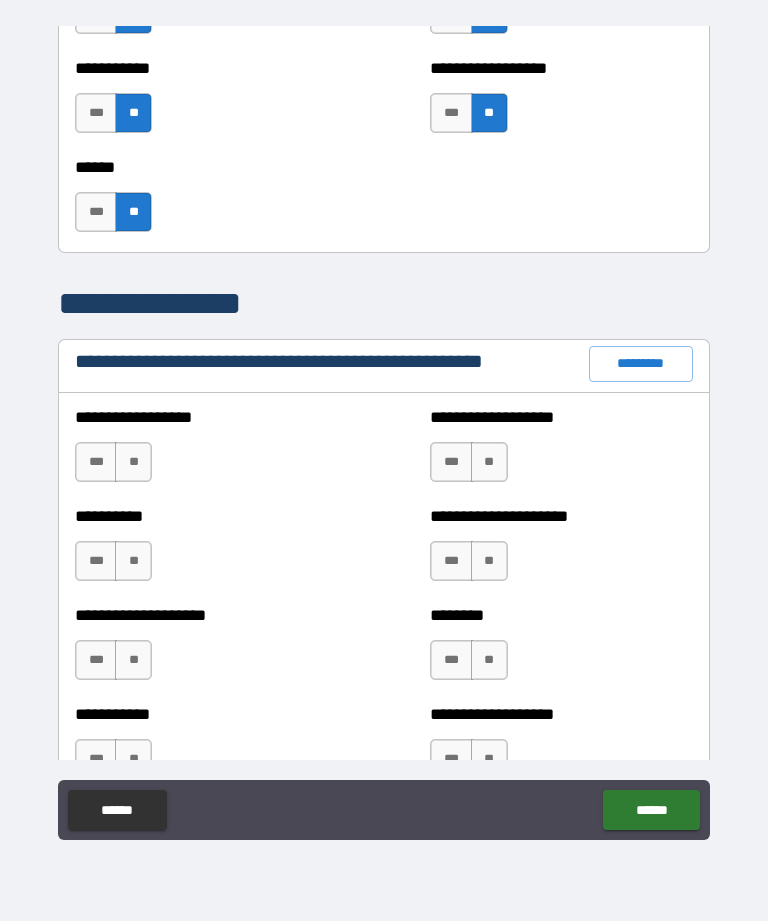 scroll, scrollTop: 2131, scrollLeft: 0, axis: vertical 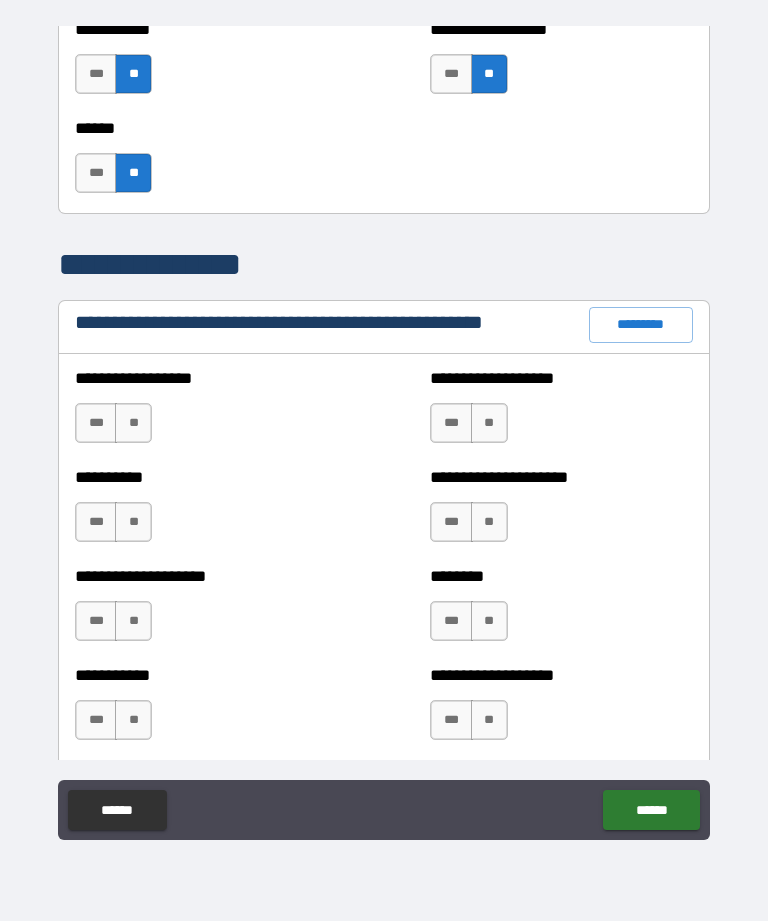 click on "**" at bounding box center [133, 423] 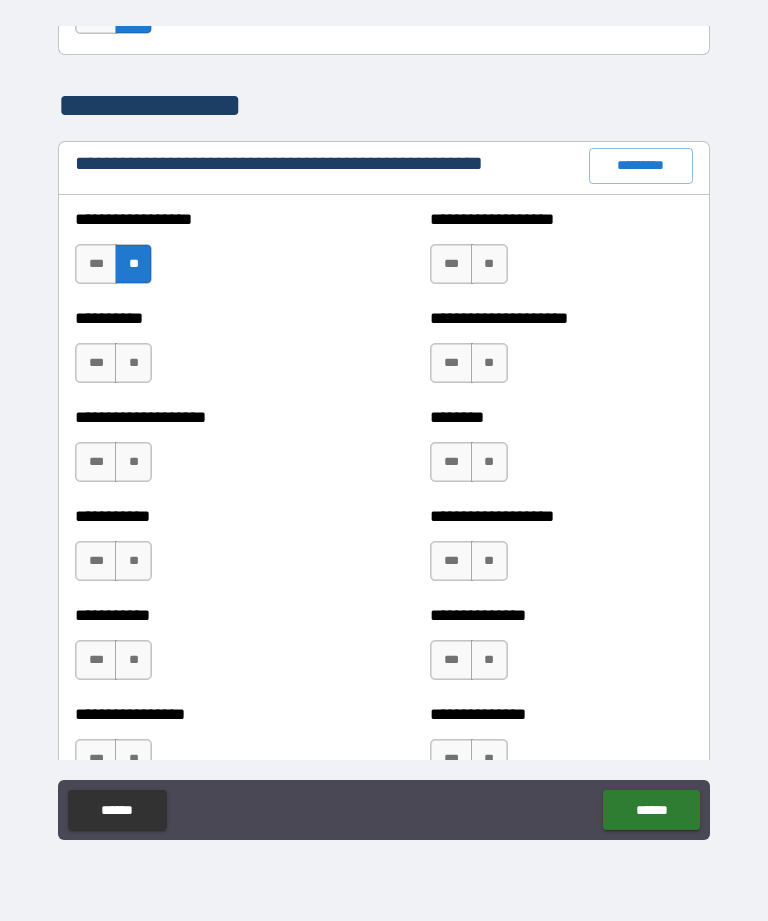 scroll, scrollTop: 2294, scrollLeft: 0, axis: vertical 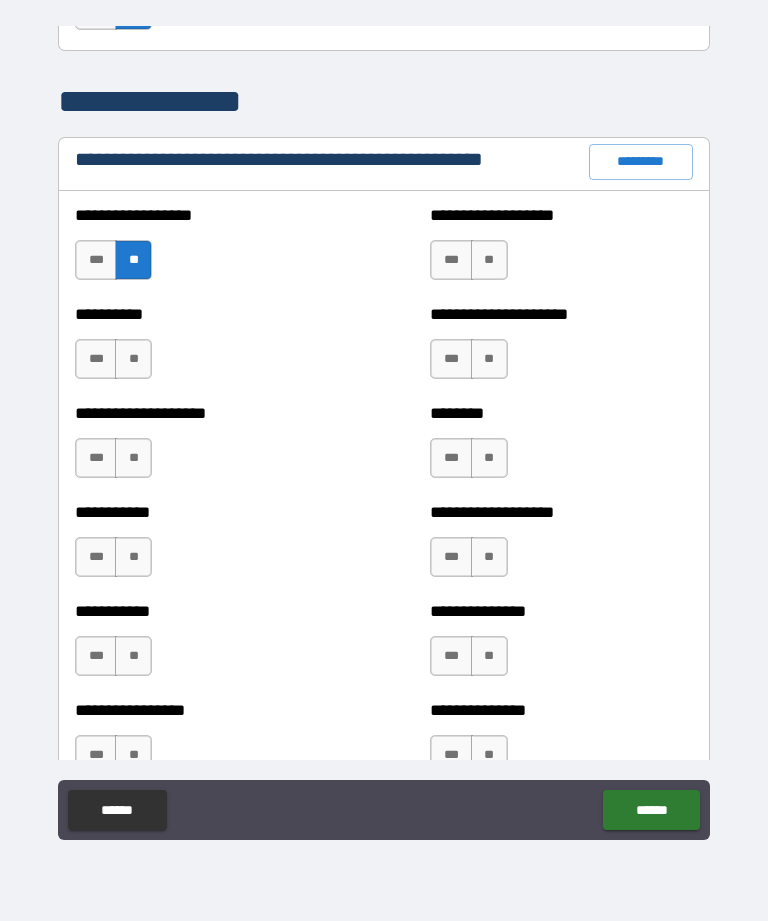 click on "*********" at bounding box center (641, 162) 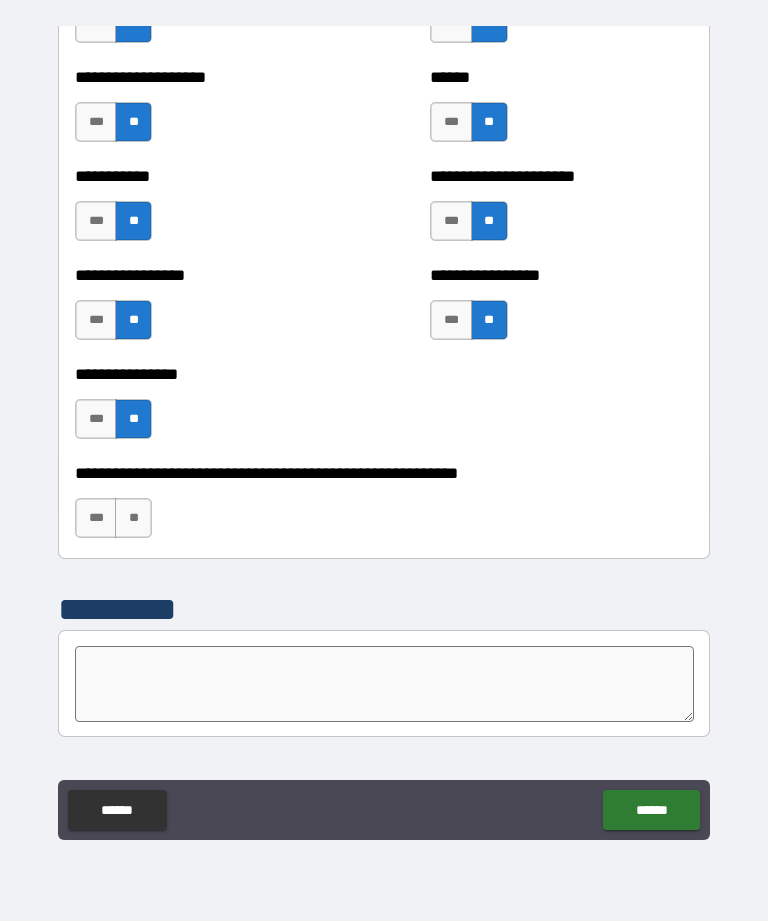 scroll, scrollTop: 5917, scrollLeft: 0, axis: vertical 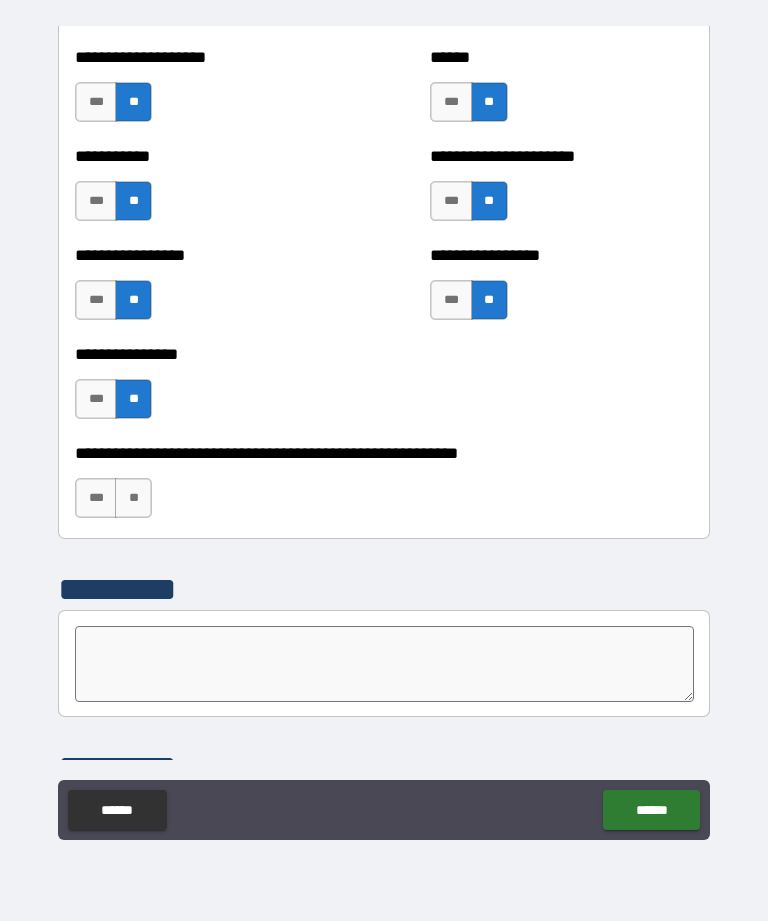 click on "**" at bounding box center [133, 498] 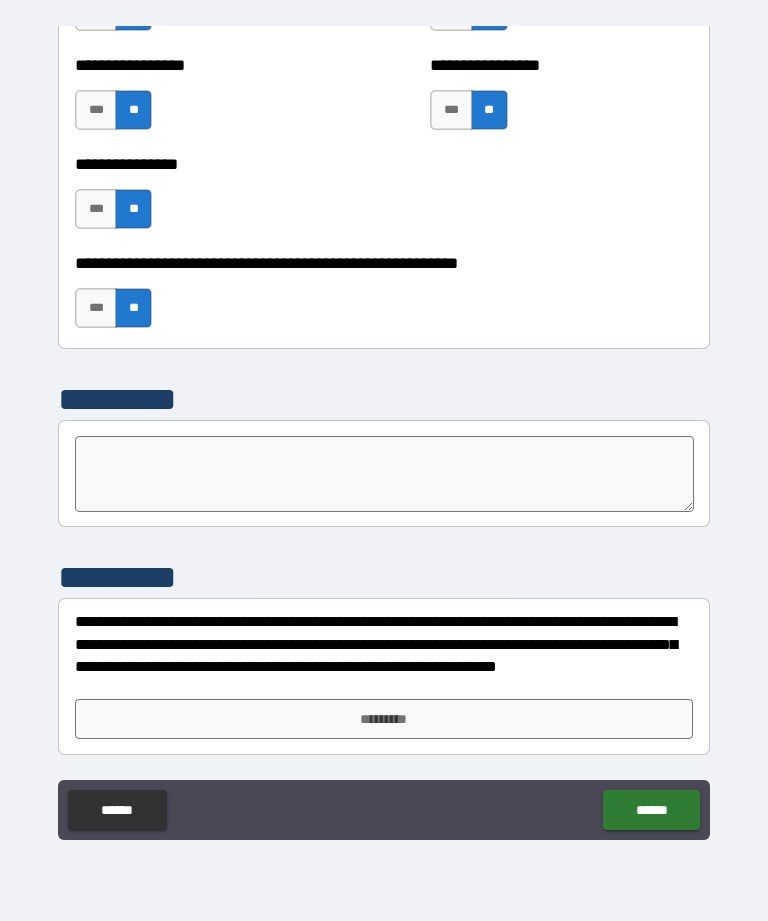 scroll, scrollTop: 6107, scrollLeft: 0, axis: vertical 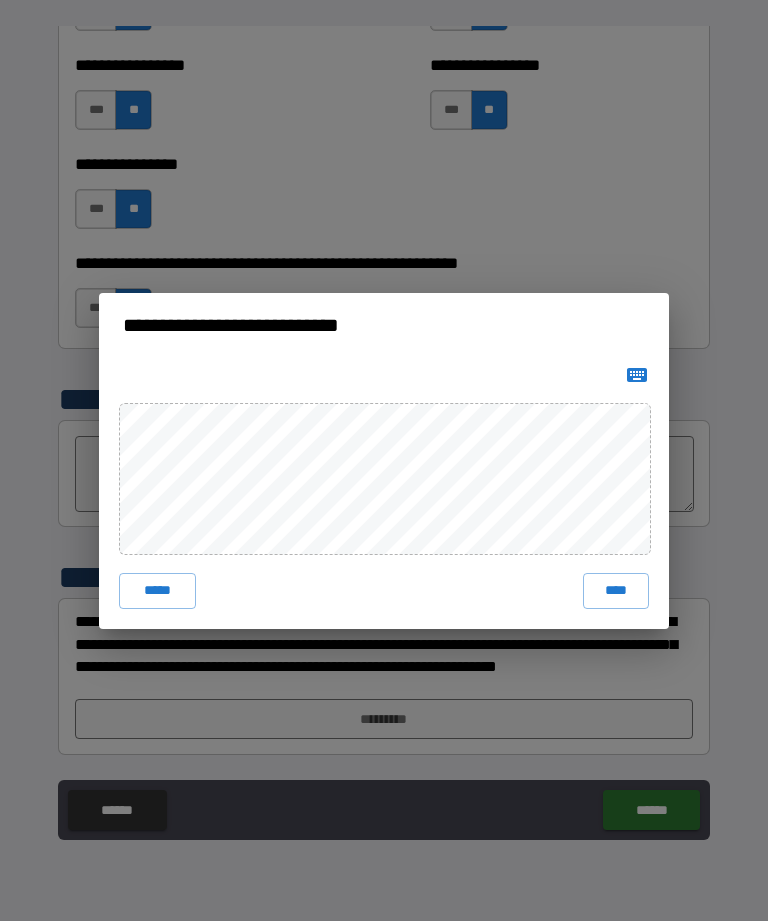click on "****" at bounding box center (616, 591) 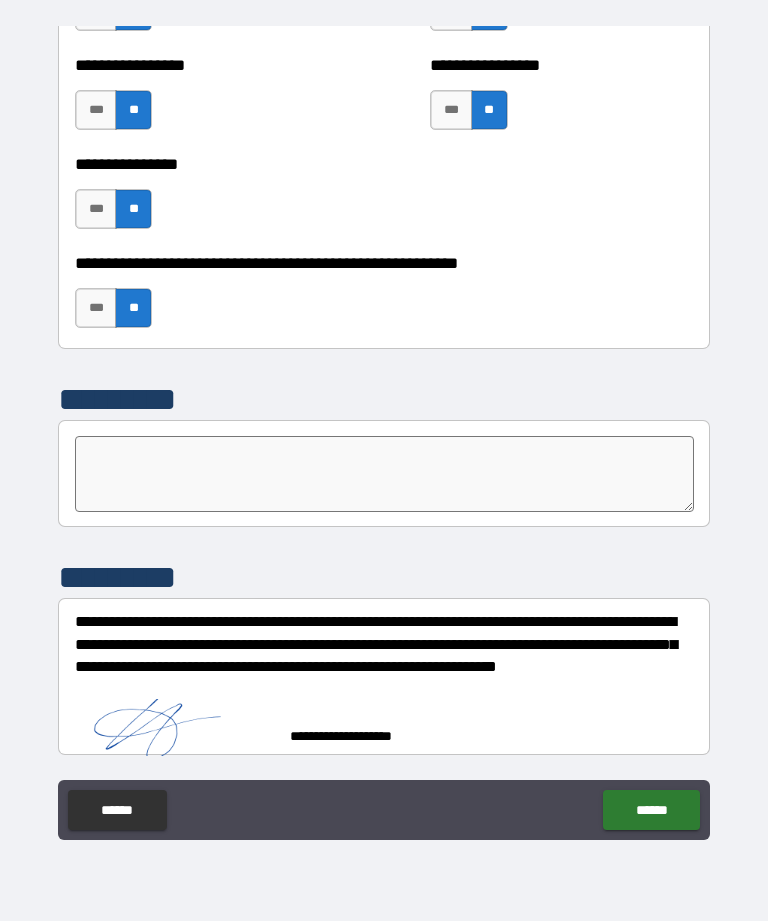 scroll, scrollTop: 6097, scrollLeft: 0, axis: vertical 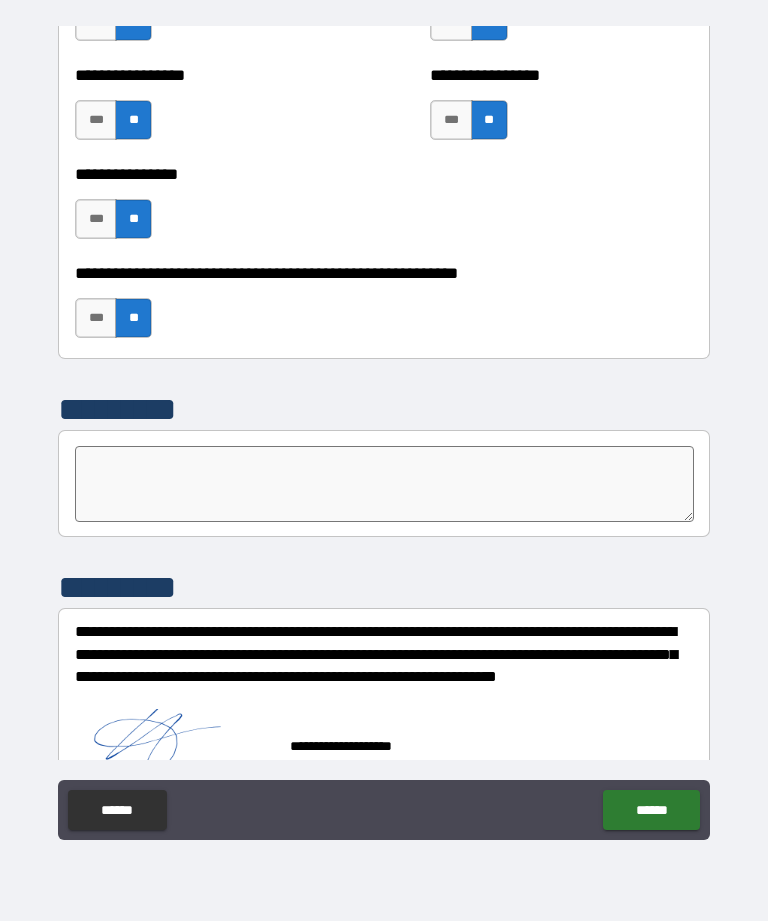 click on "******" at bounding box center (651, 810) 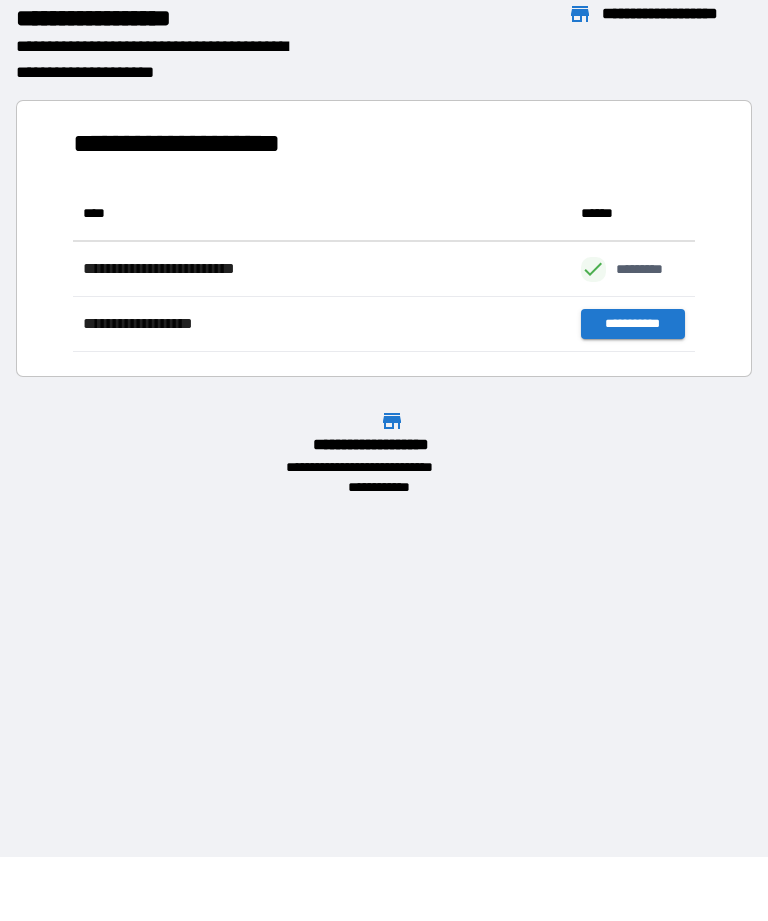scroll, scrollTop: 166, scrollLeft: 622, axis: both 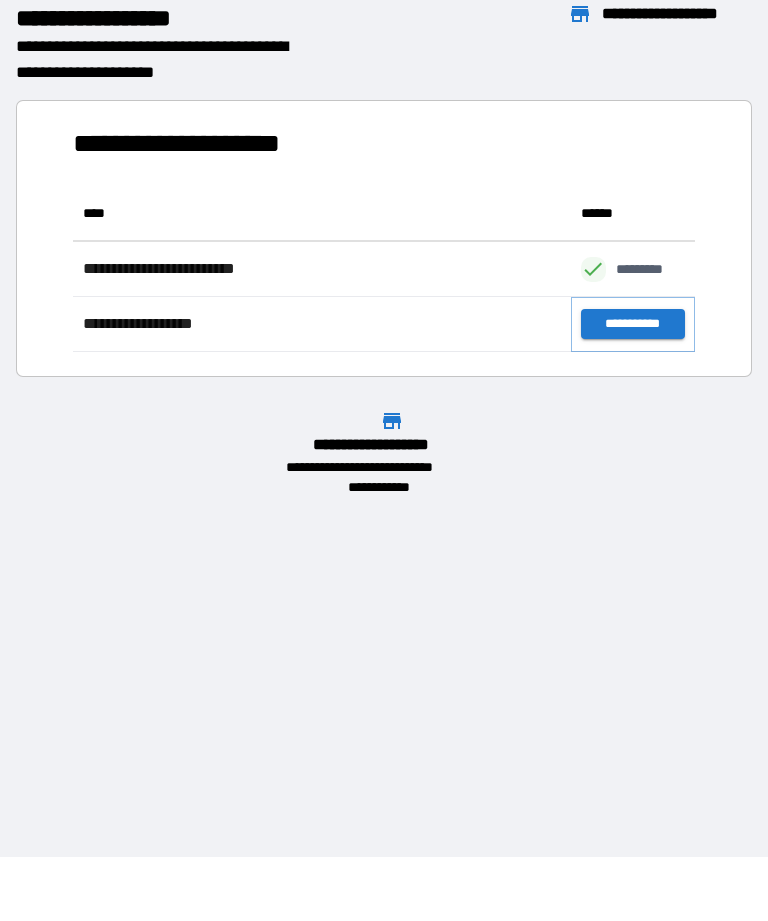 click on "**********" at bounding box center (633, 324) 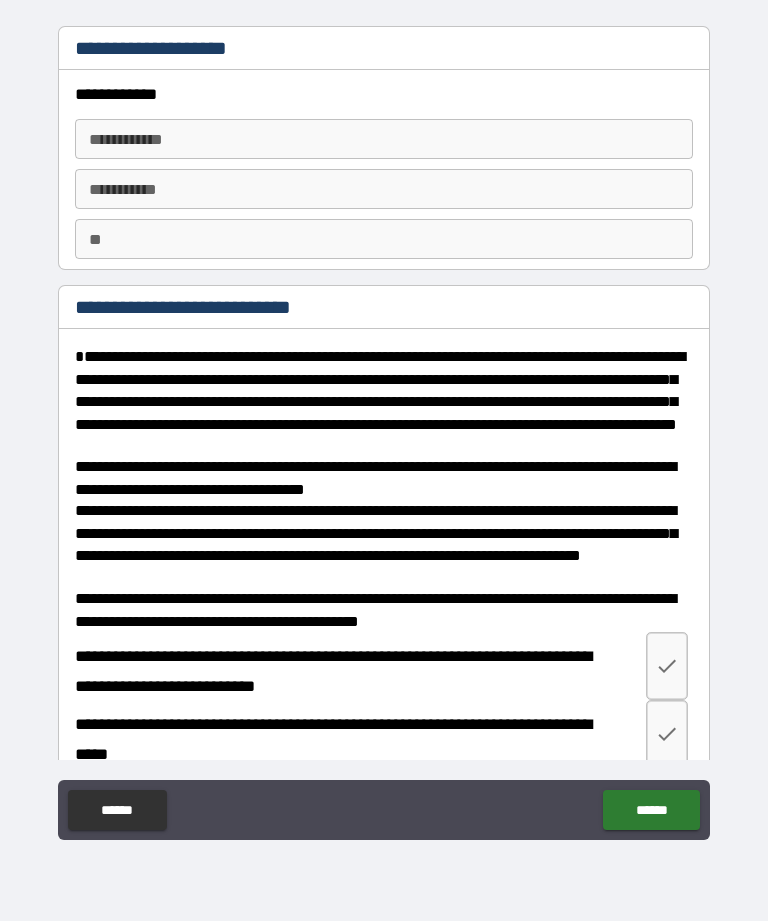 click on "**********" at bounding box center (384, 139) 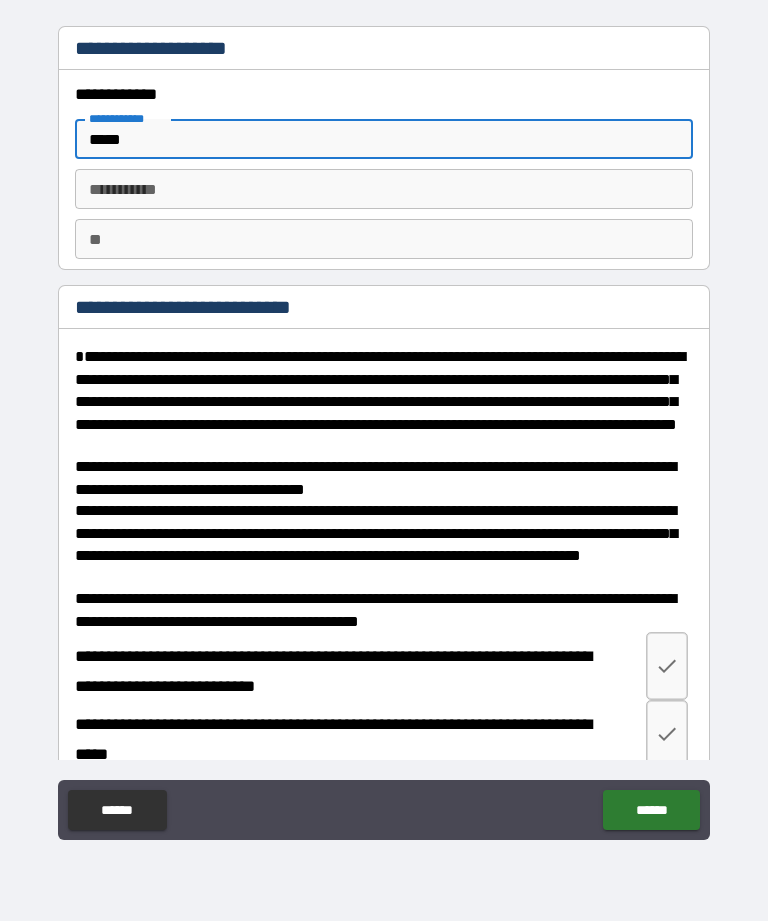 type on "*****" 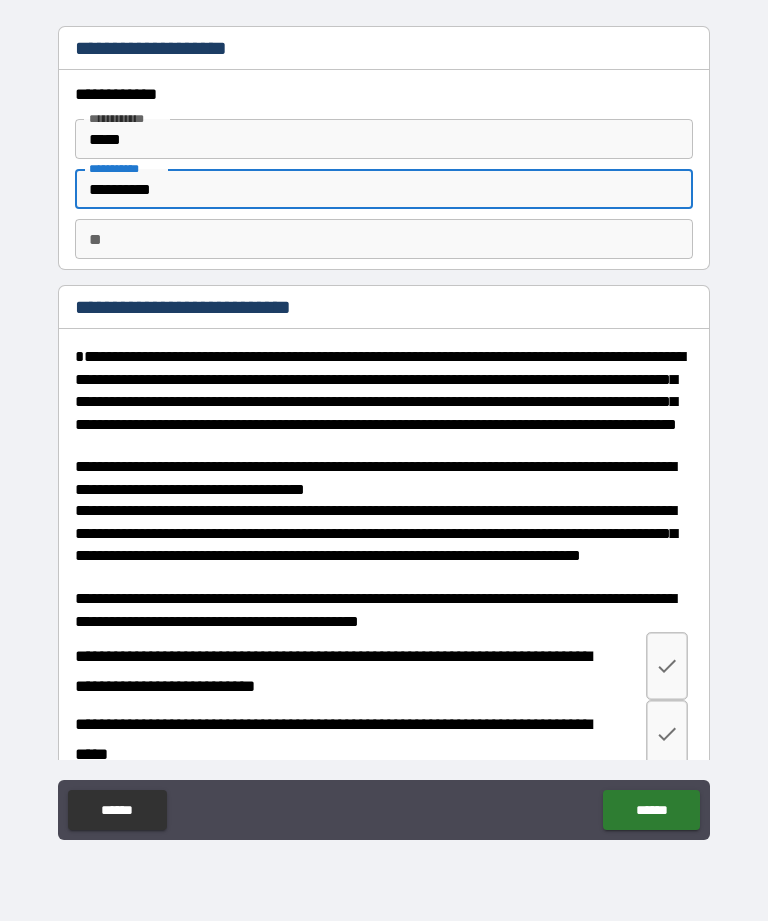 type on "**********" 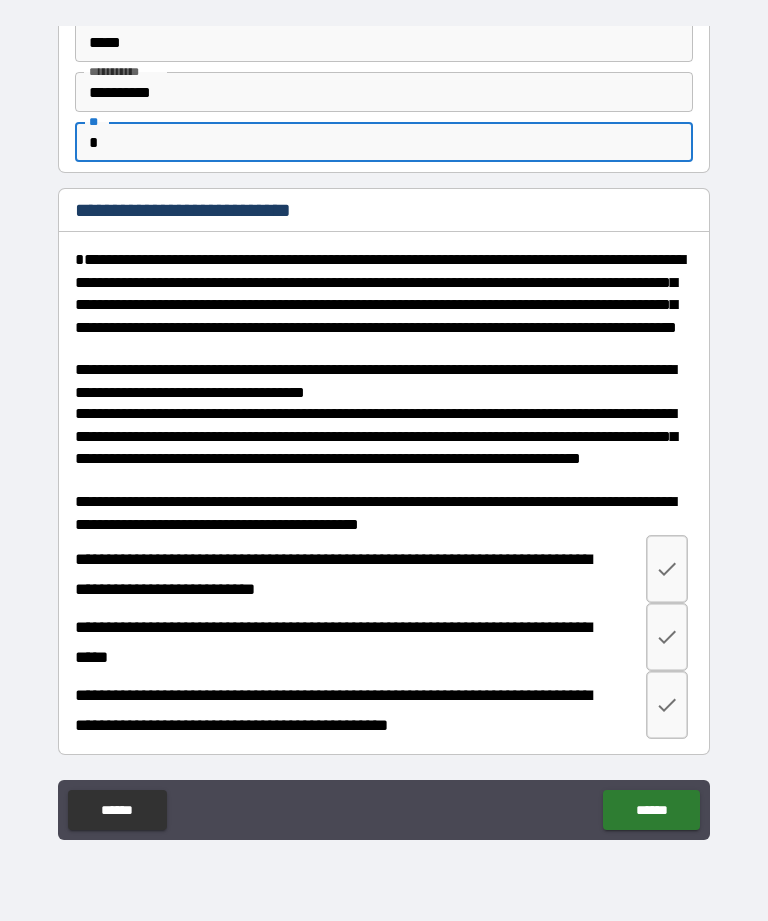 scroll, scrollTop: 97, scrollLeft: 0, axis: vertical 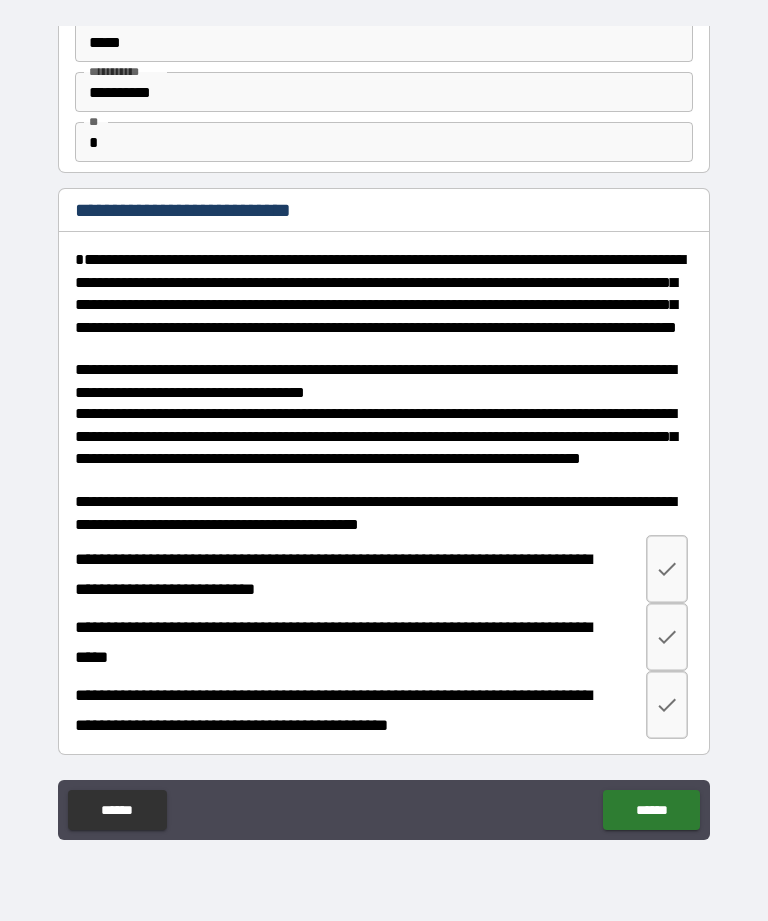click 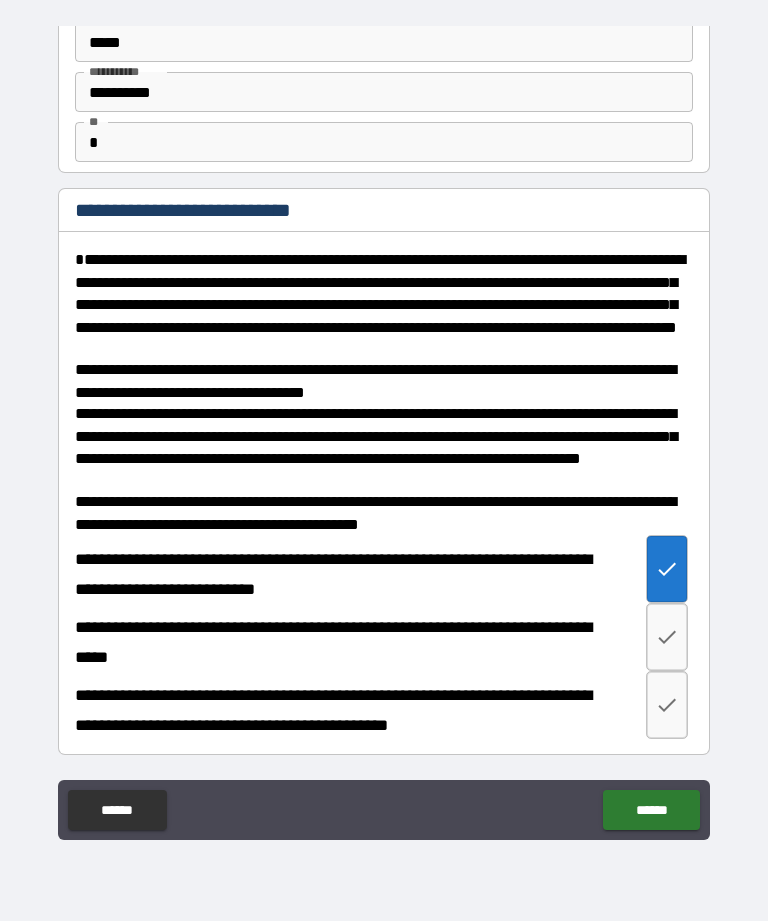 click 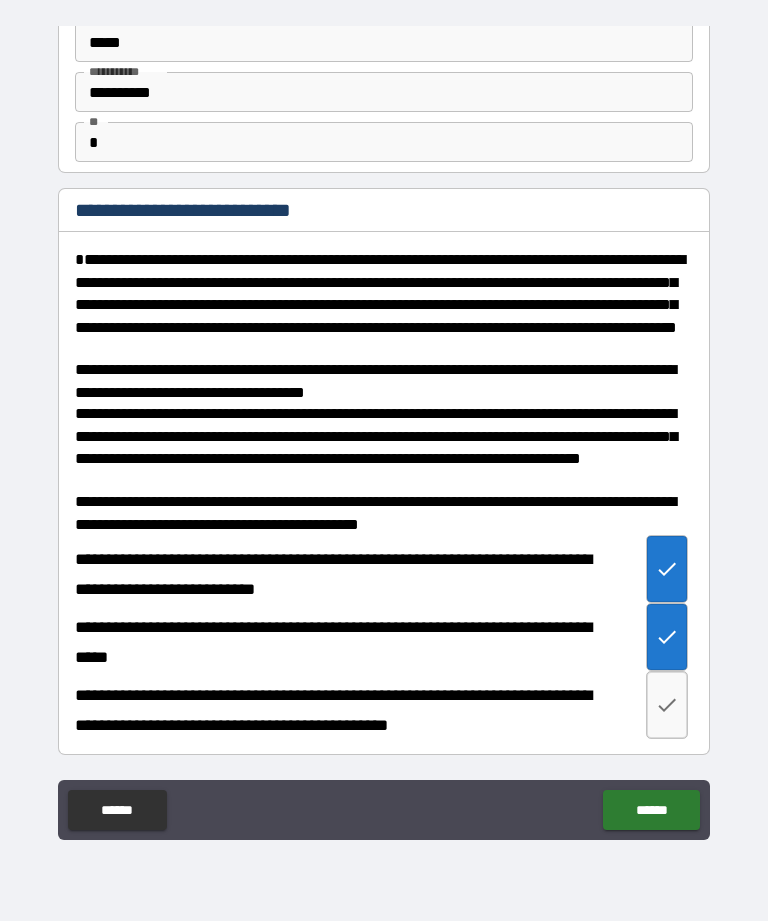 click 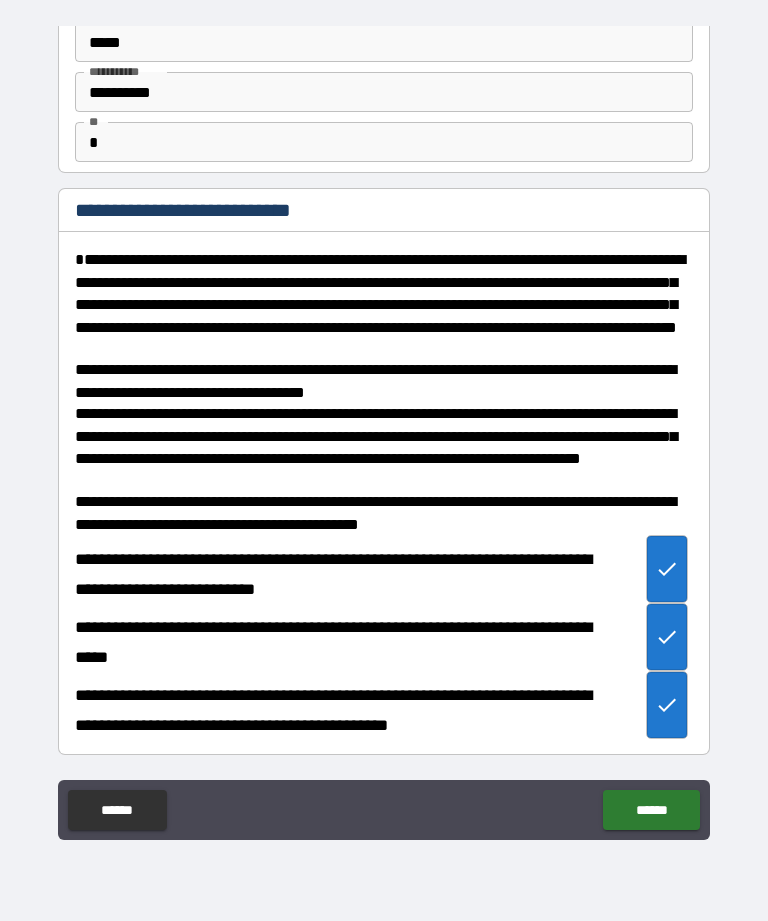 click on "******" at bounding box center [651, 810] 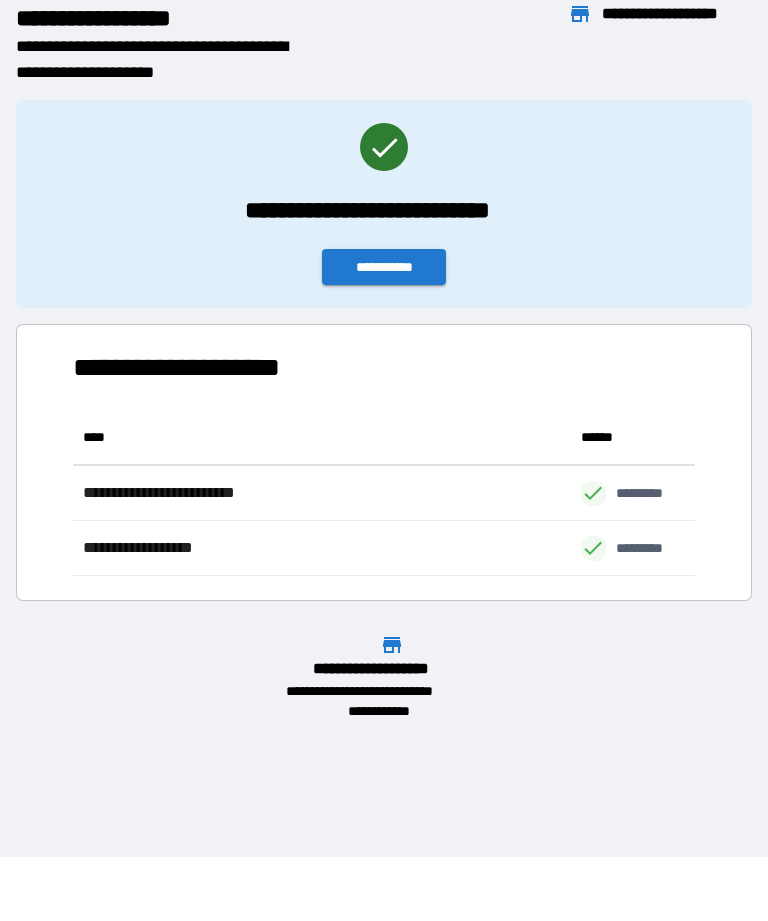 scroll, scrollTop: 166, scrollLeft: 622, axis: both 